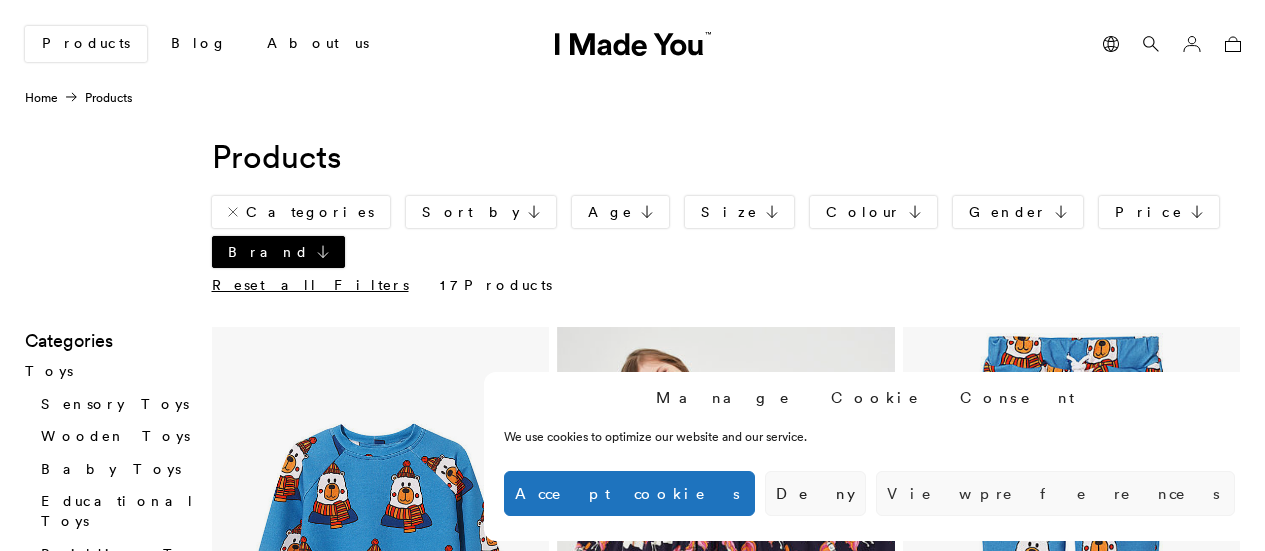 scroll, scrollTop: 0, scrollLeft: 0, axis: both 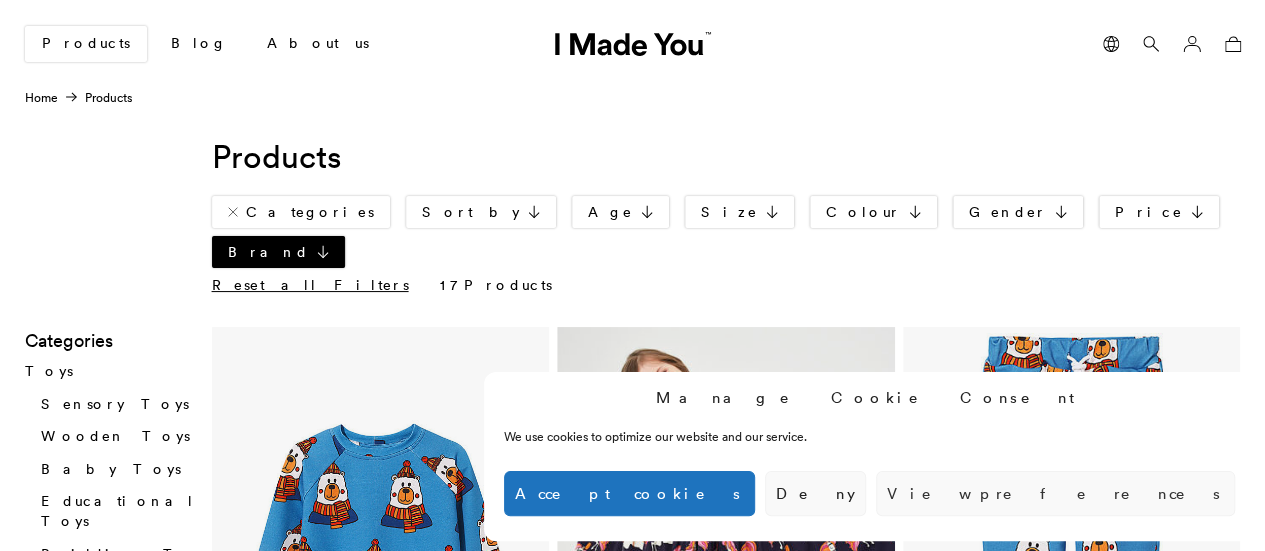 click on "Accept cookies" at bounding box center (629, 493) 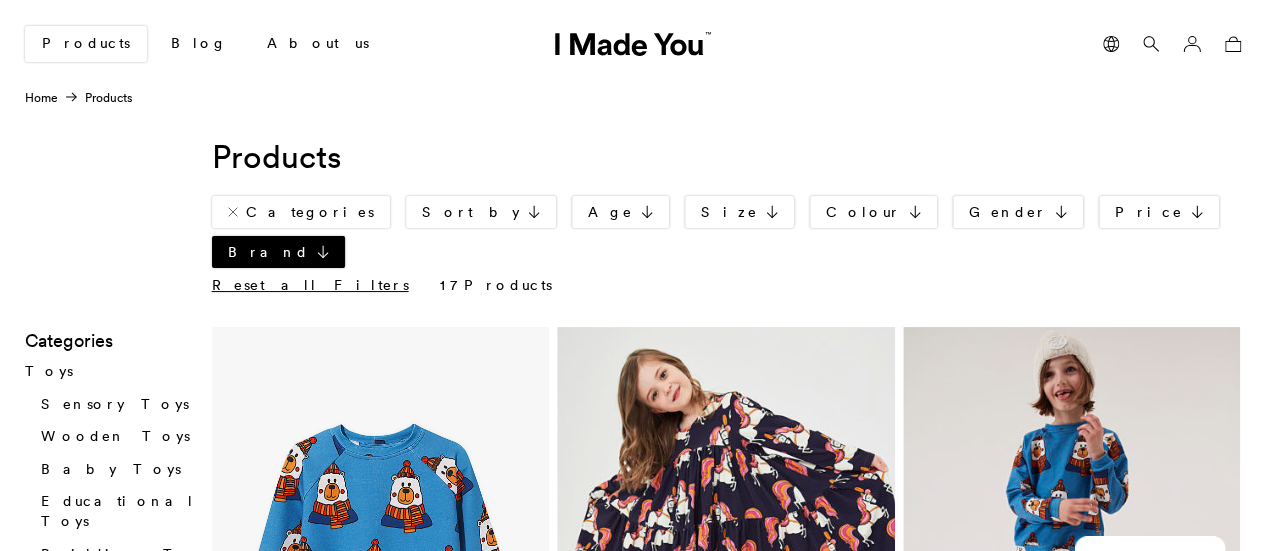 scroll, scrollTop: 0, scrollLeft: 0, axis: both 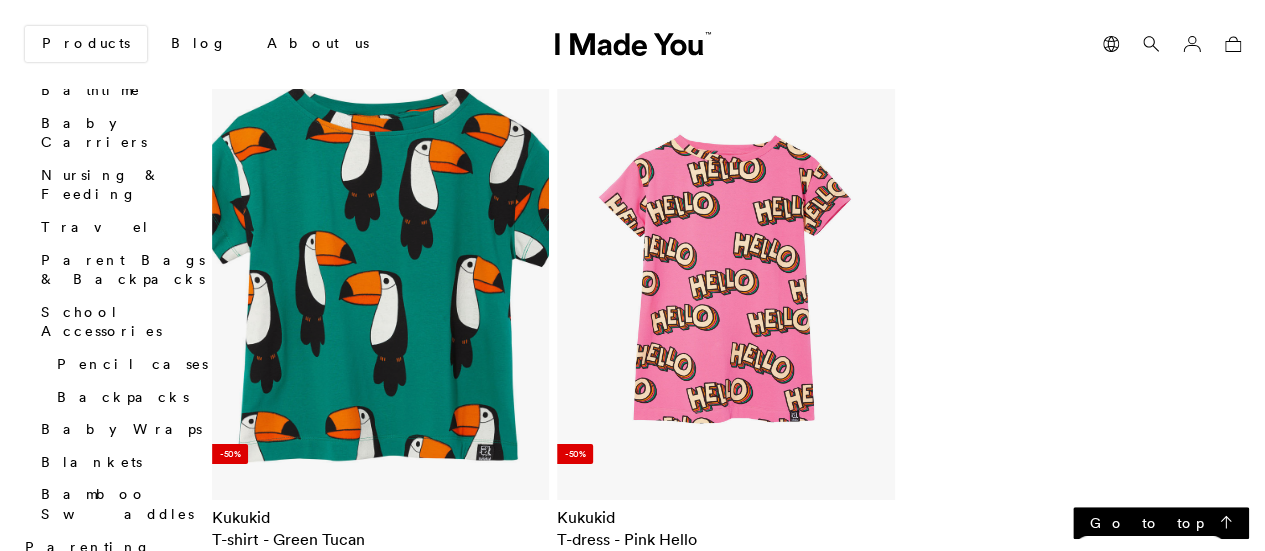 click at bounding box center [381, 279] 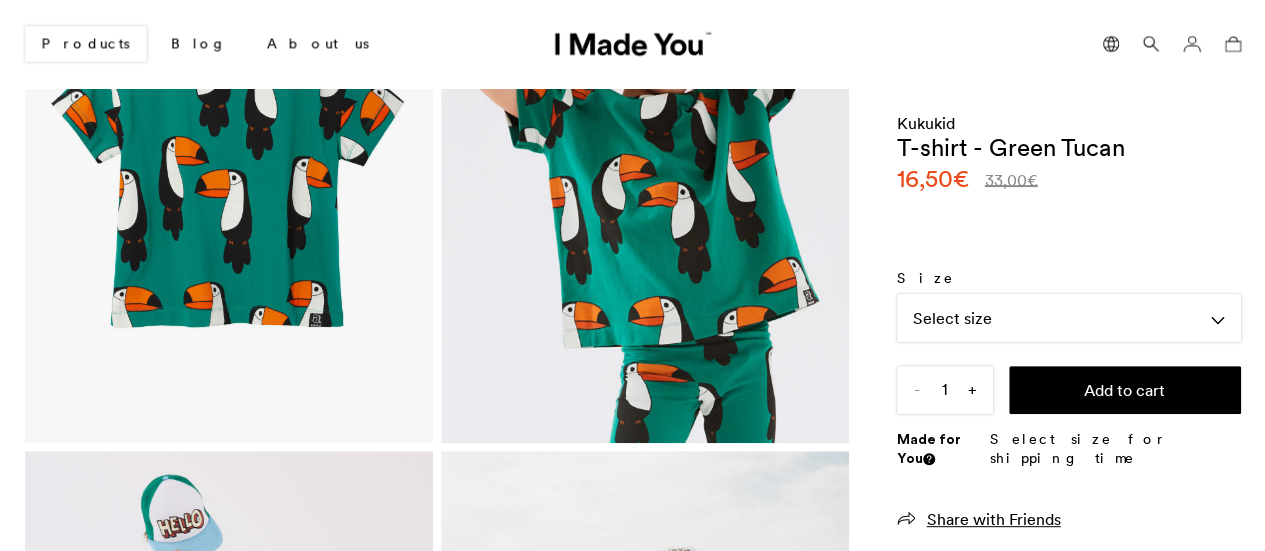 scroll, scrollTop: 200, scrollLeft: 0, axis: vertical 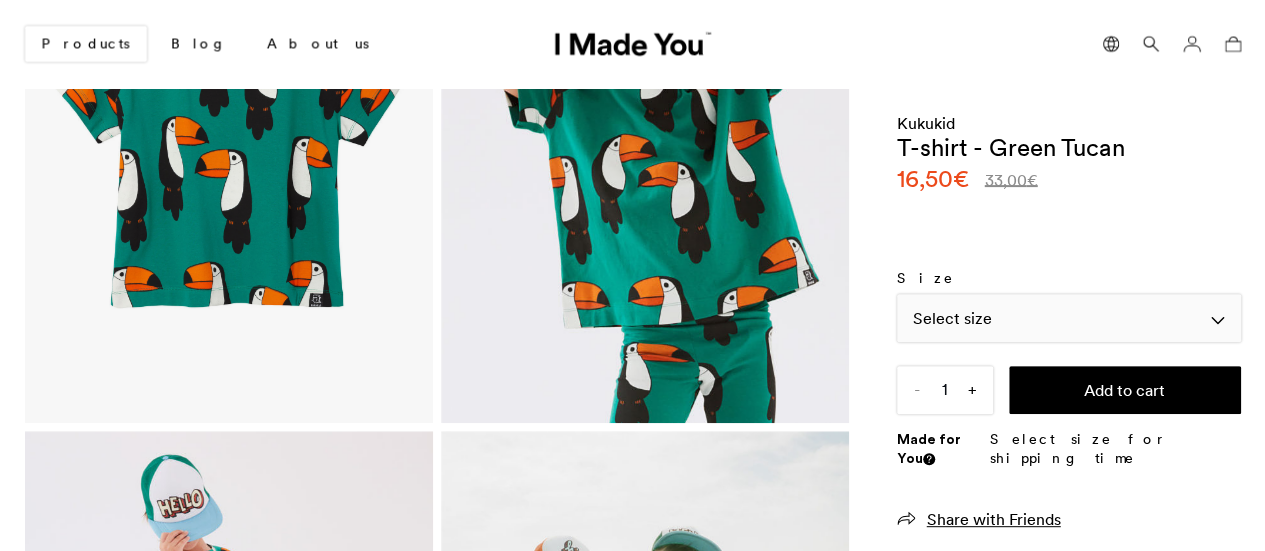 click on "Select size" 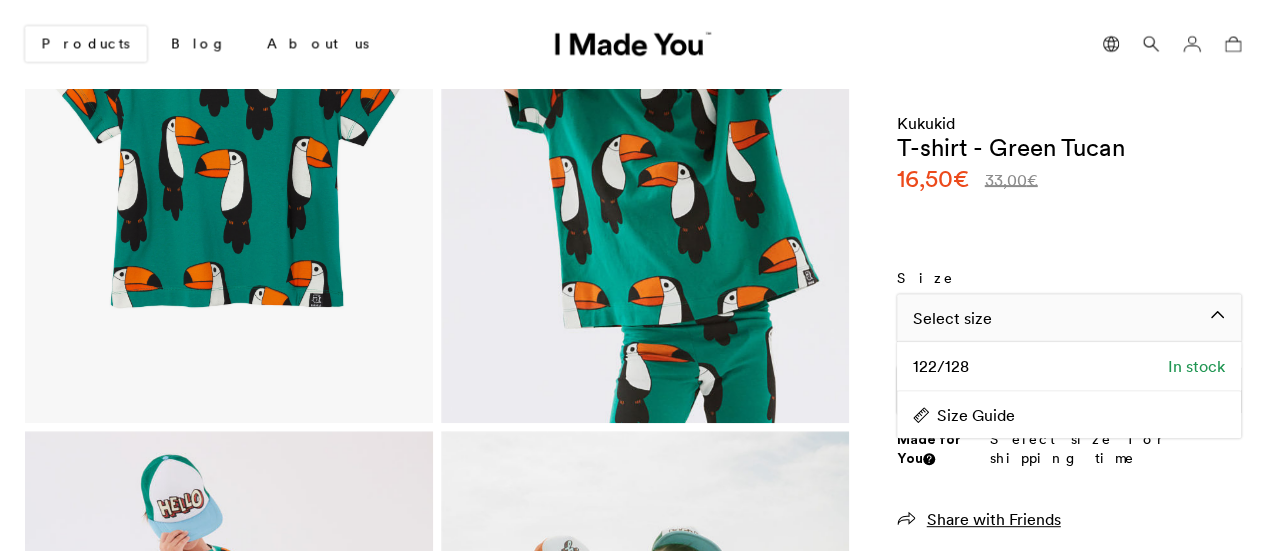 scroll, scrollTop: 0, scrollLeft: 1224, axis: horizontal 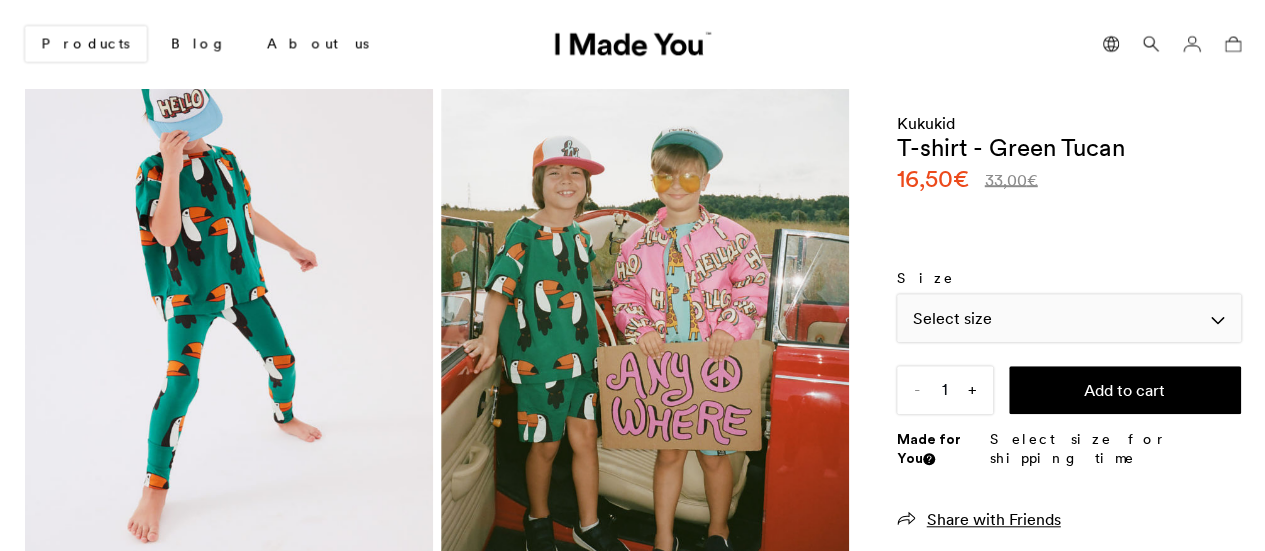 click on "Select size" 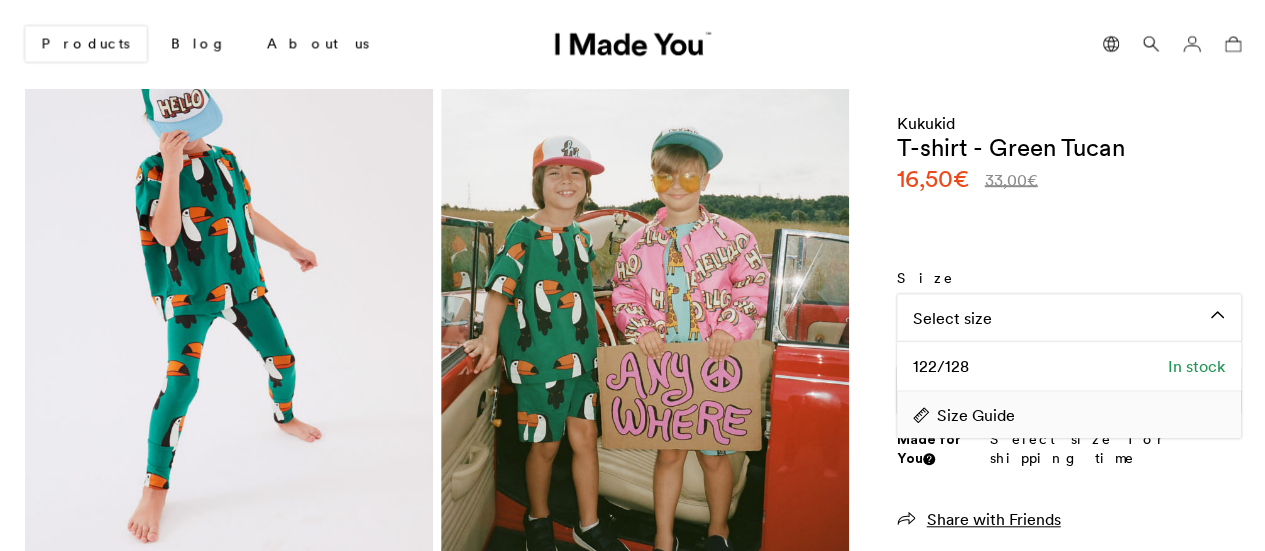click on "Size Guide" 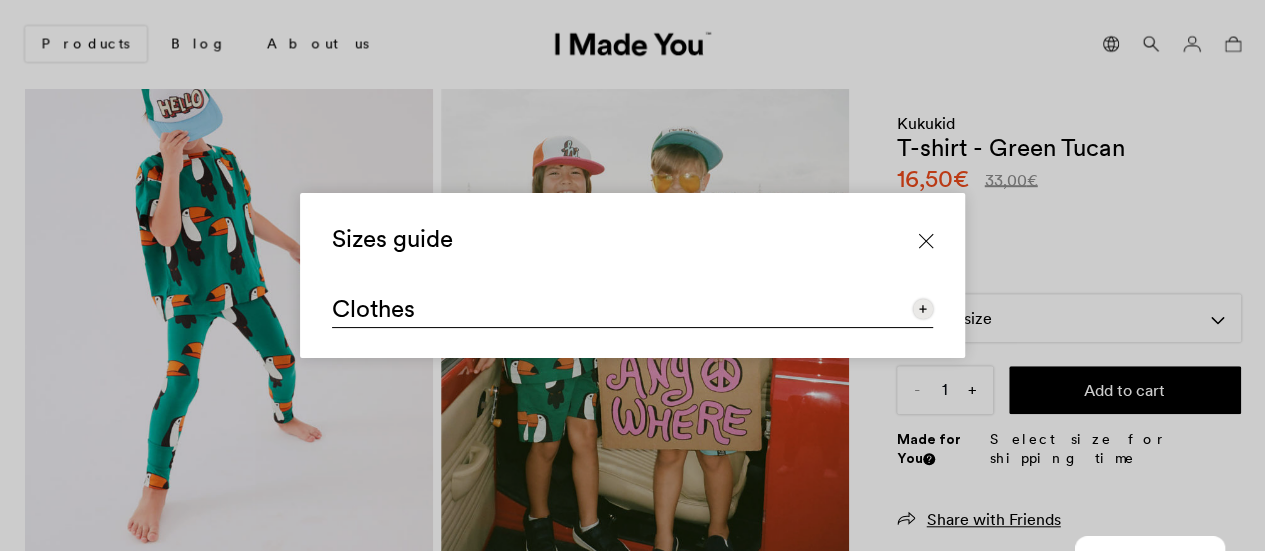 click on "Clothes" at bounding box center [632, 304] 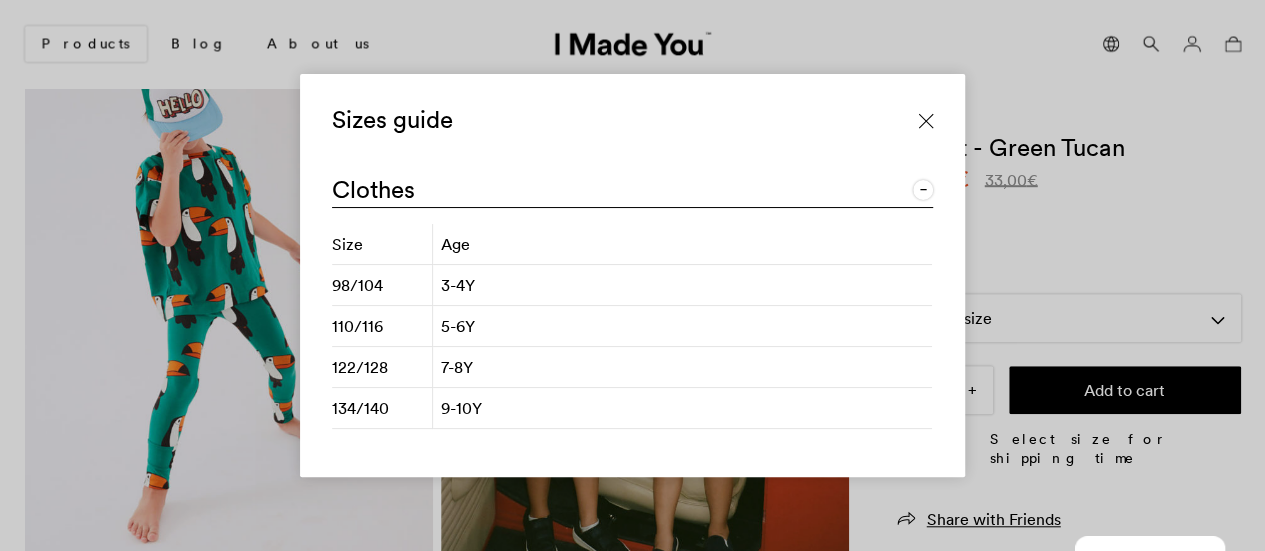 click on "3-4Y" at bounding box center [682, 285] 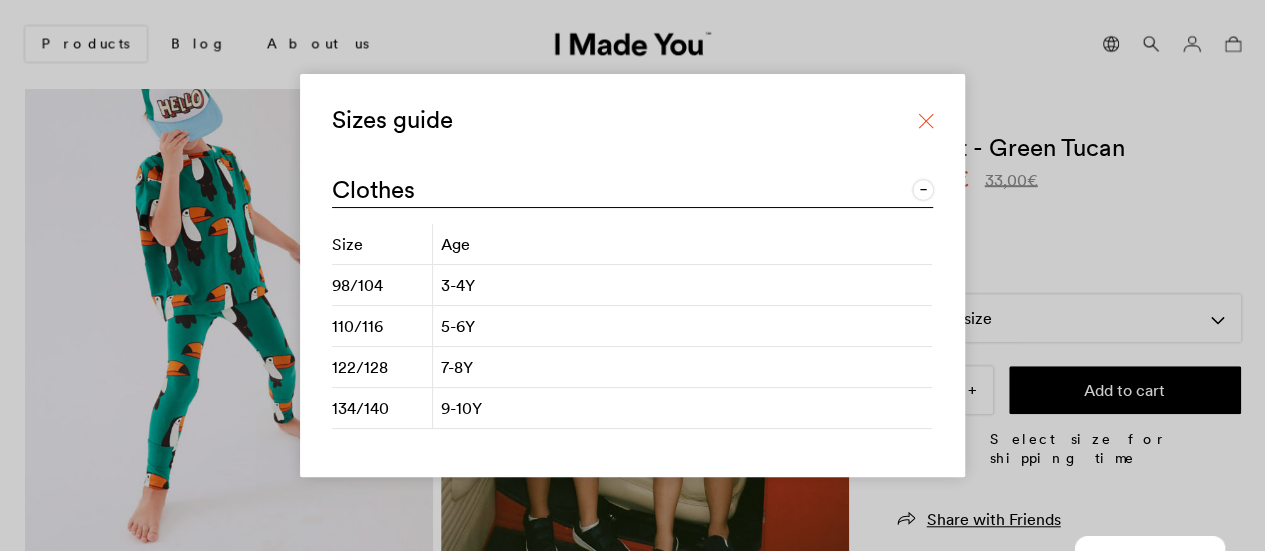 click 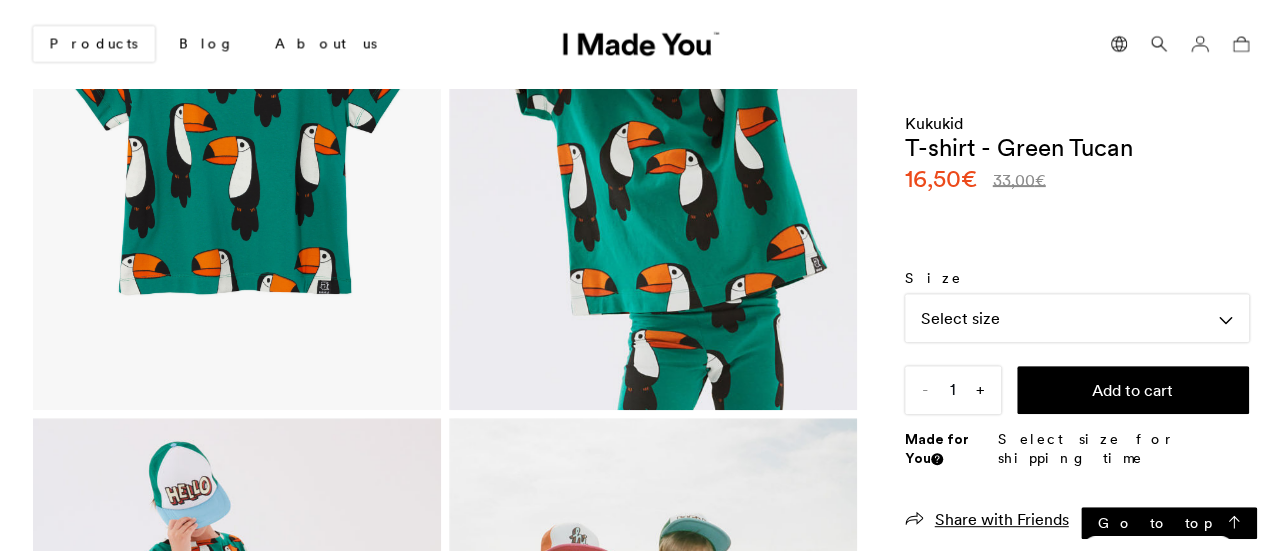 scroll, scrollTop: 0, scrollLeft: 0, axis: both 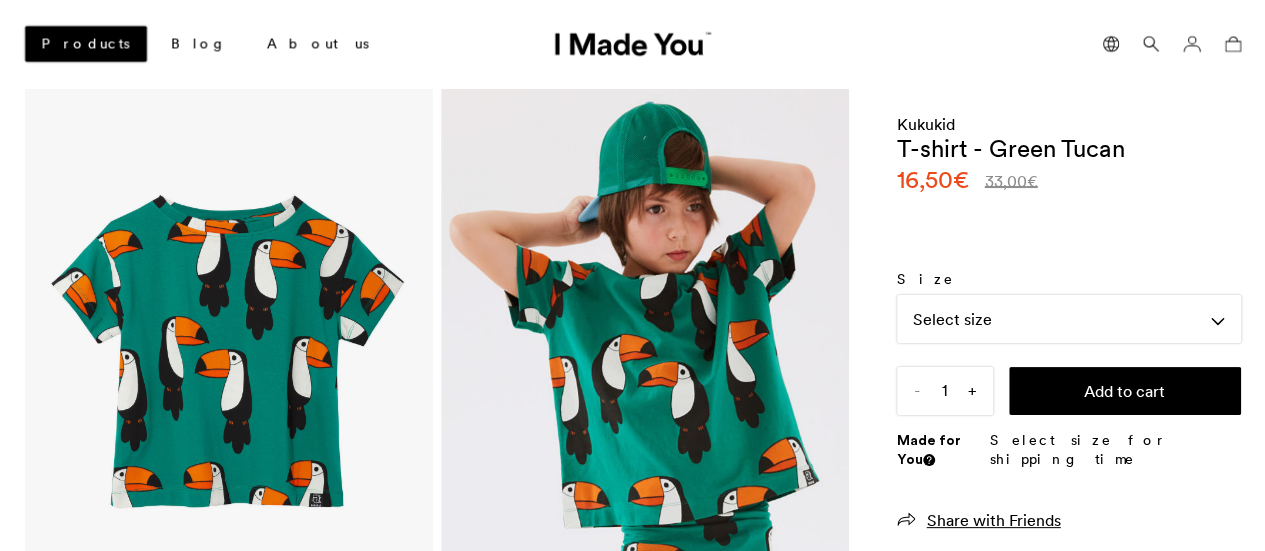 click on "Products" at bounding box center (86, 44) 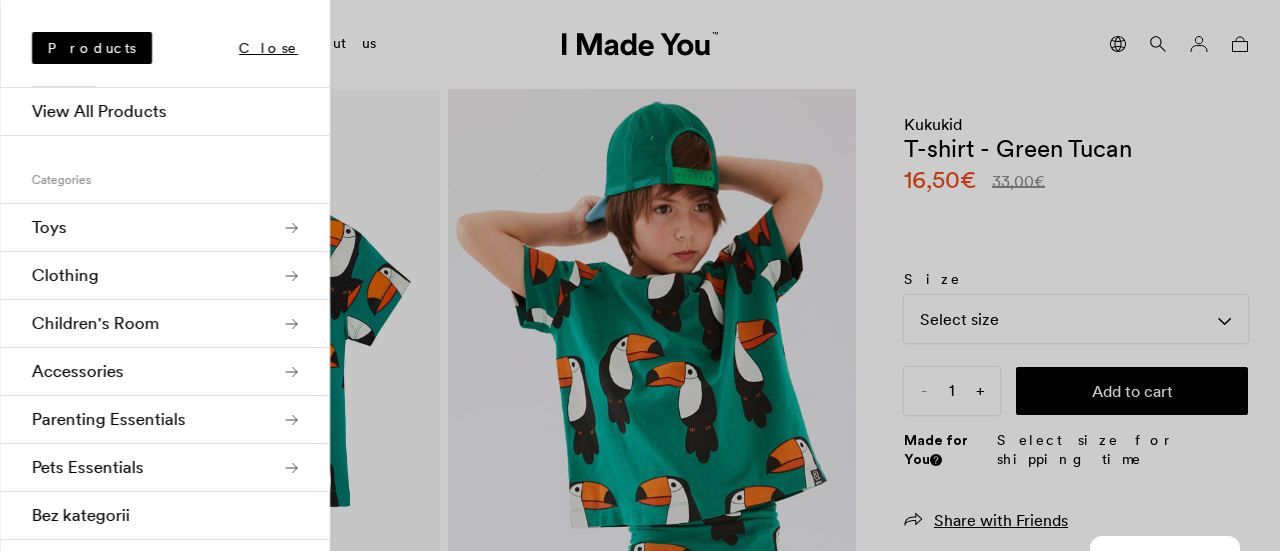 click on "Clothing" at bounding box center (165, 276) 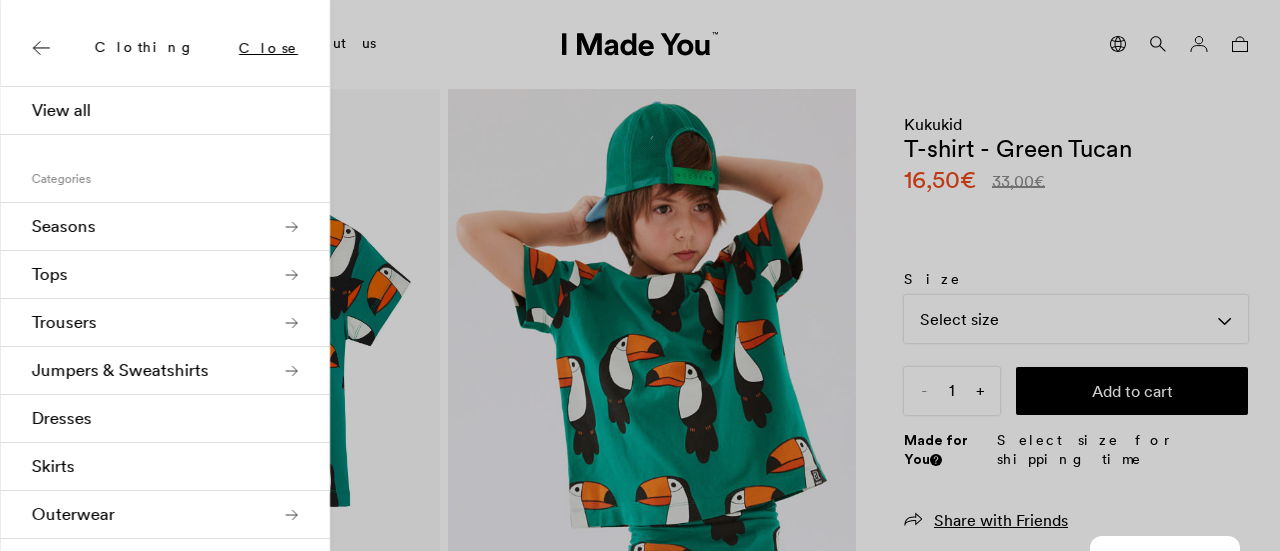 click on "Tops" at bounding box center (165, 275) 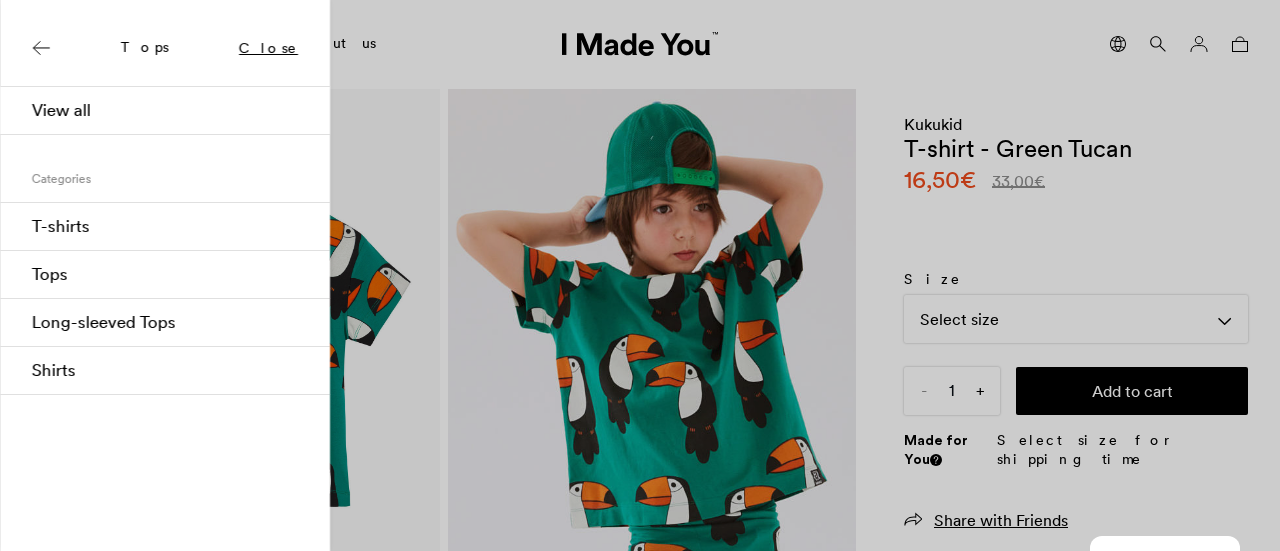 click on "Long-sleeved Tops" at bounding box center [165, 323] 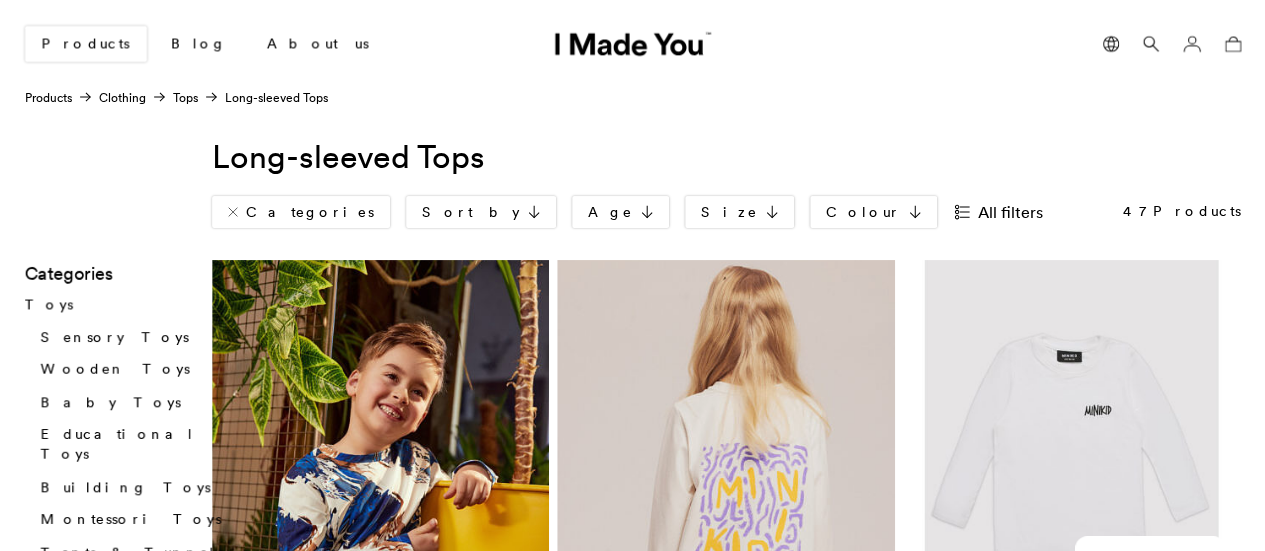 scroll, scrollTop: 182, scrollLeft: 0, axis: vertical 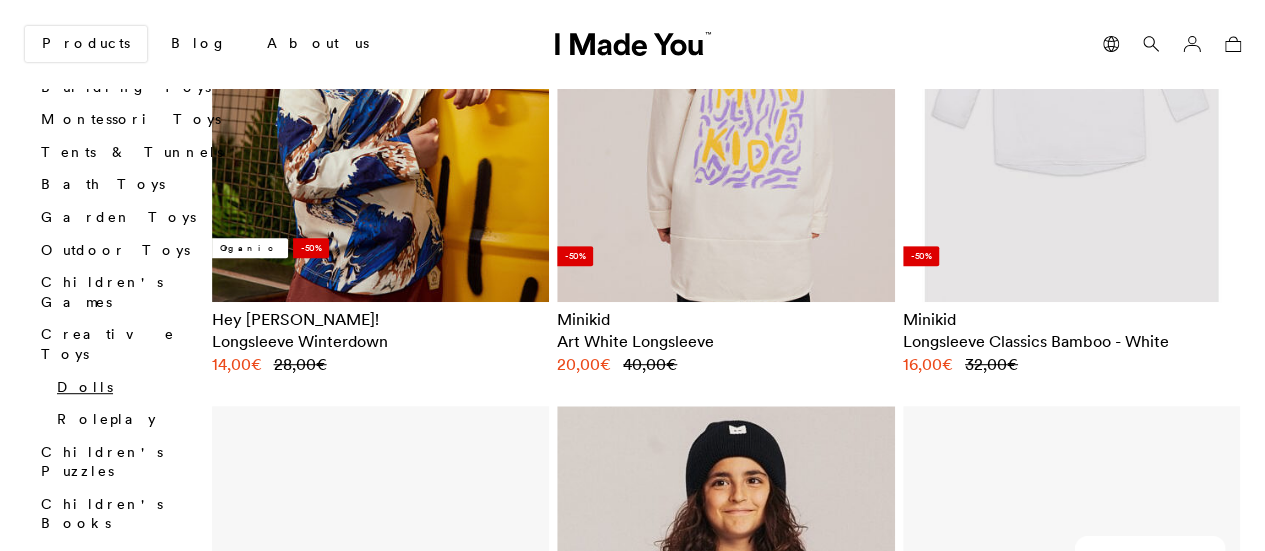 click on "Dolls" at bounding box center [85, 386] 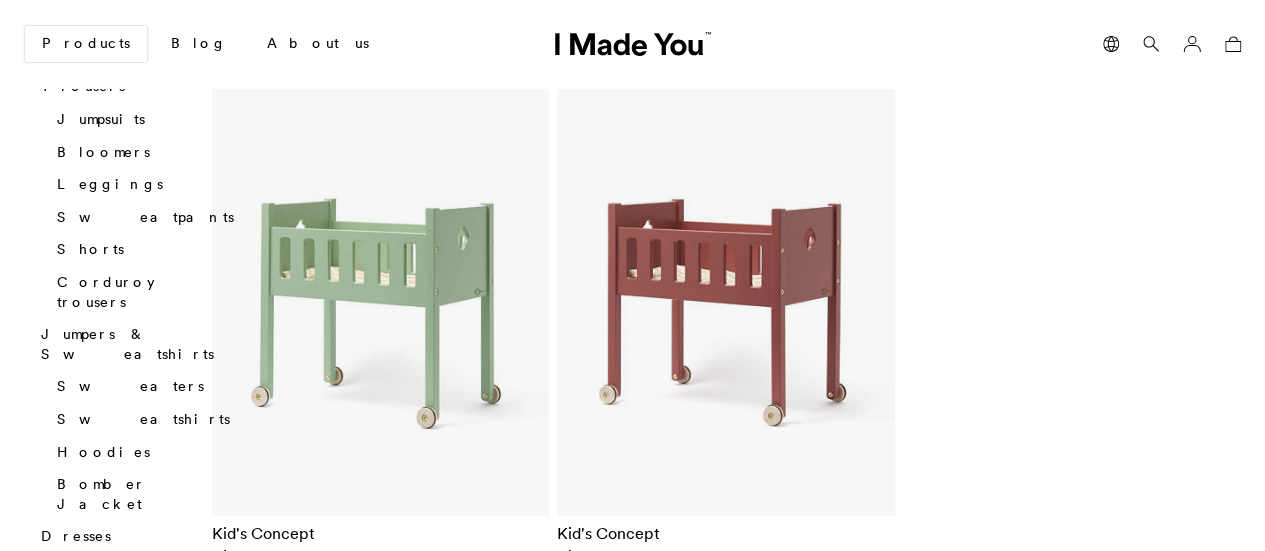 scroll, scrollTop: 1400, scrollLeft: 0, axis: vertical 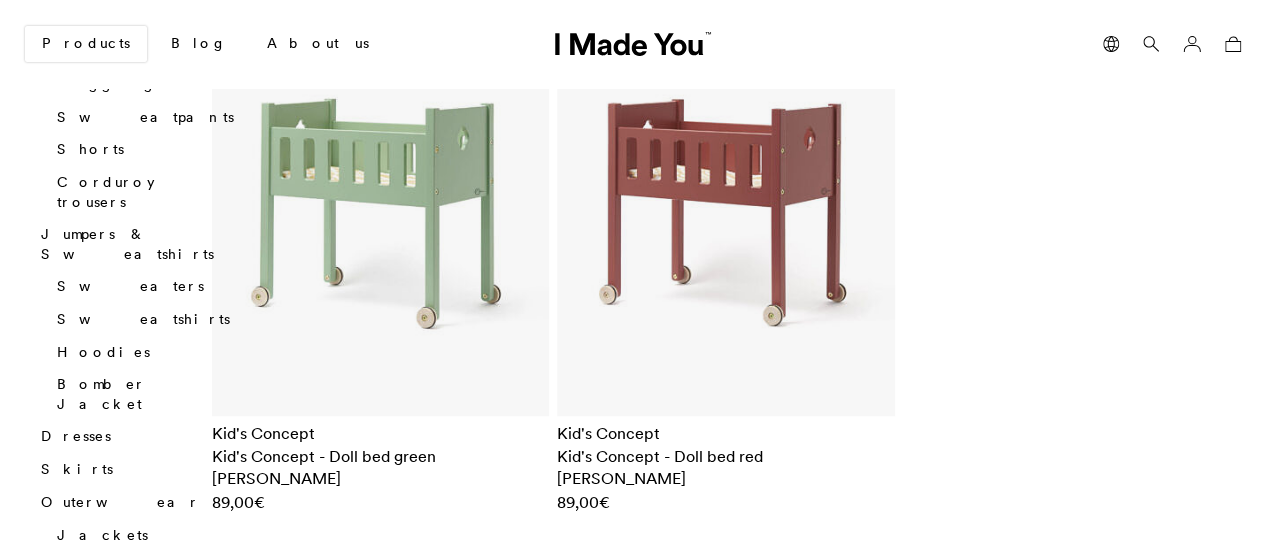 click on "Vests" at bounding box center [81, 566] 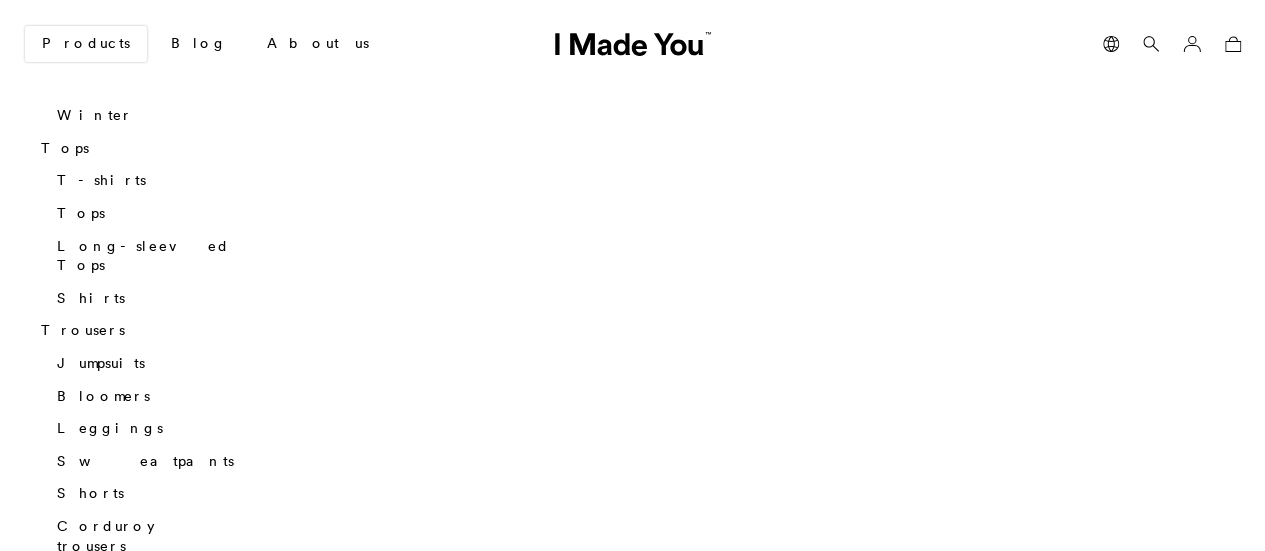 scroll, scrollTop: 1100, scrollLeft: 0, axis: vertical 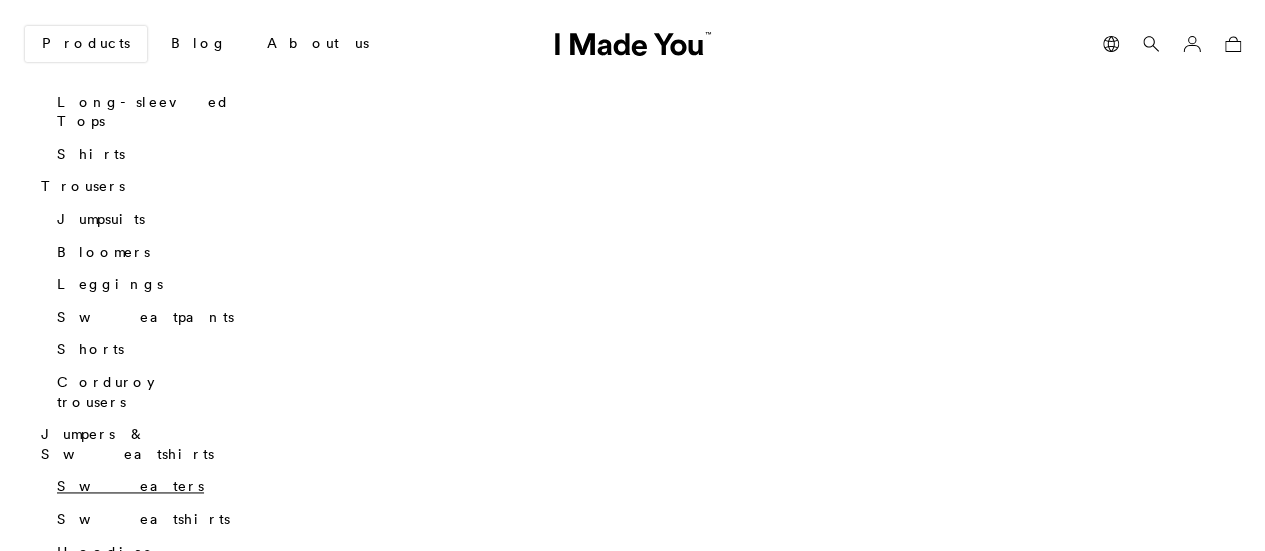 click on "Sweaters" at bounding box center (130, 486) 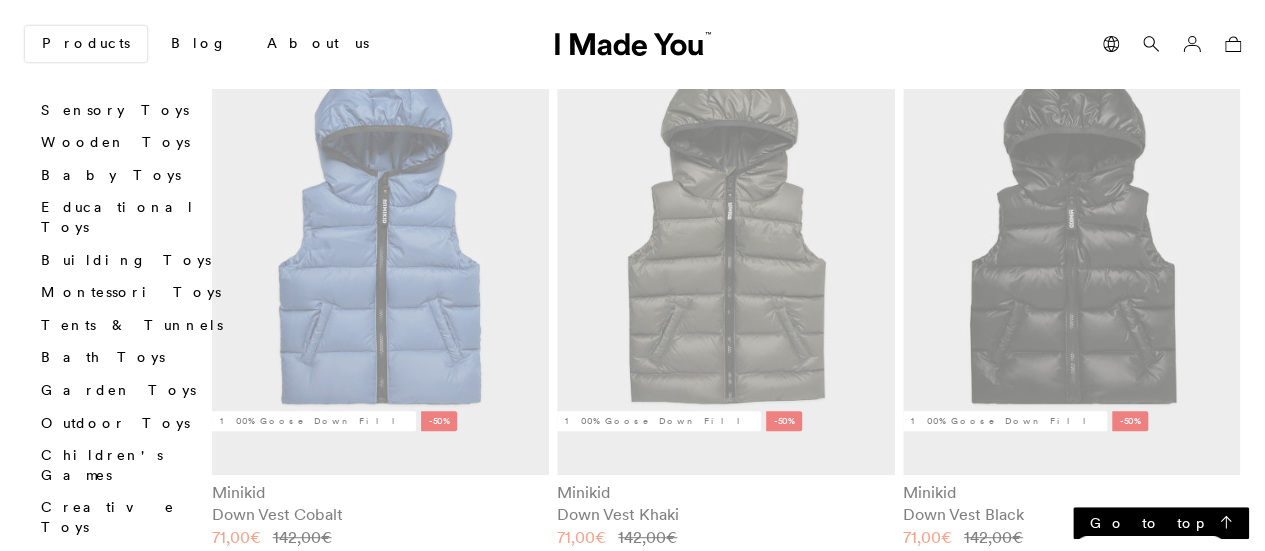 scroll, scrollTop: 0, scrollLeft: 0, axis: both 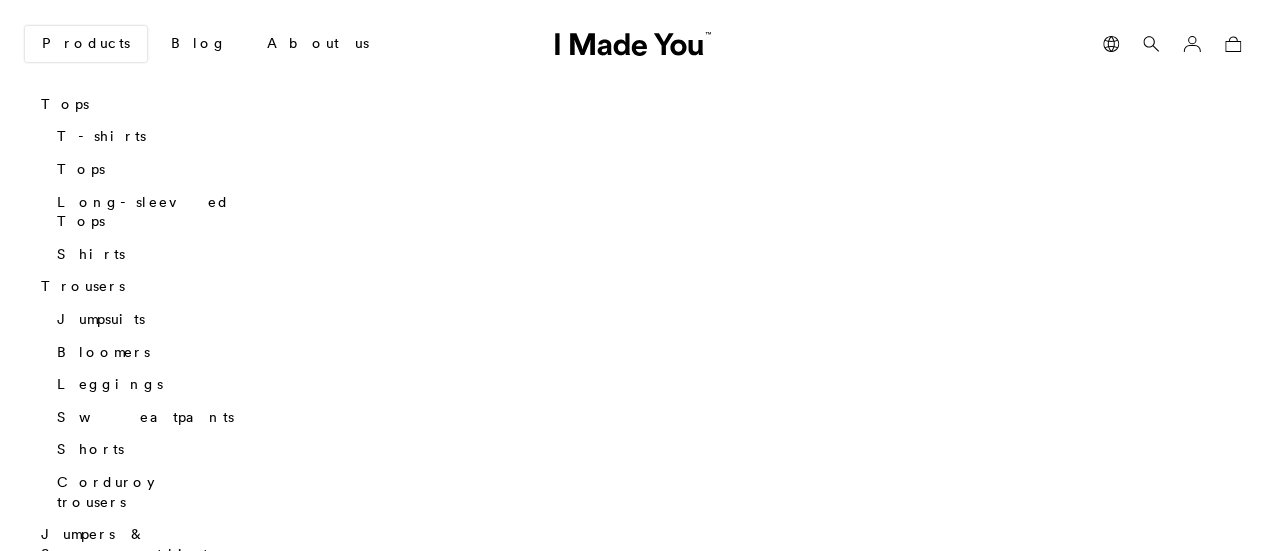 click on "Sweatshirts" at bounding box center (143, 619) 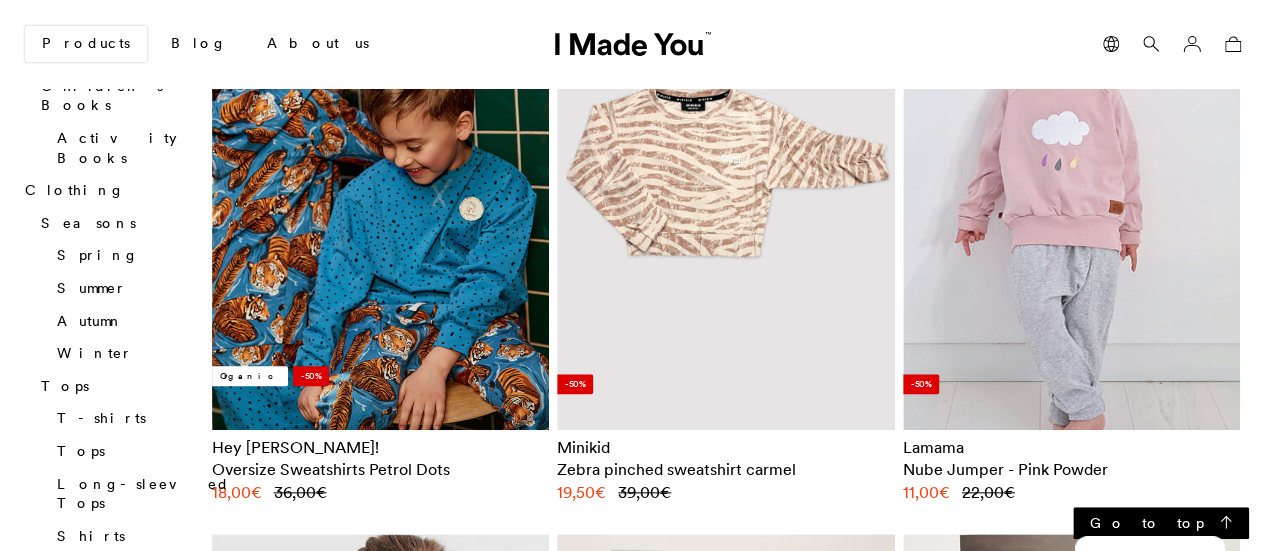 scroll, scrollTop: 800, scrollLeft: 0, axis: vertical 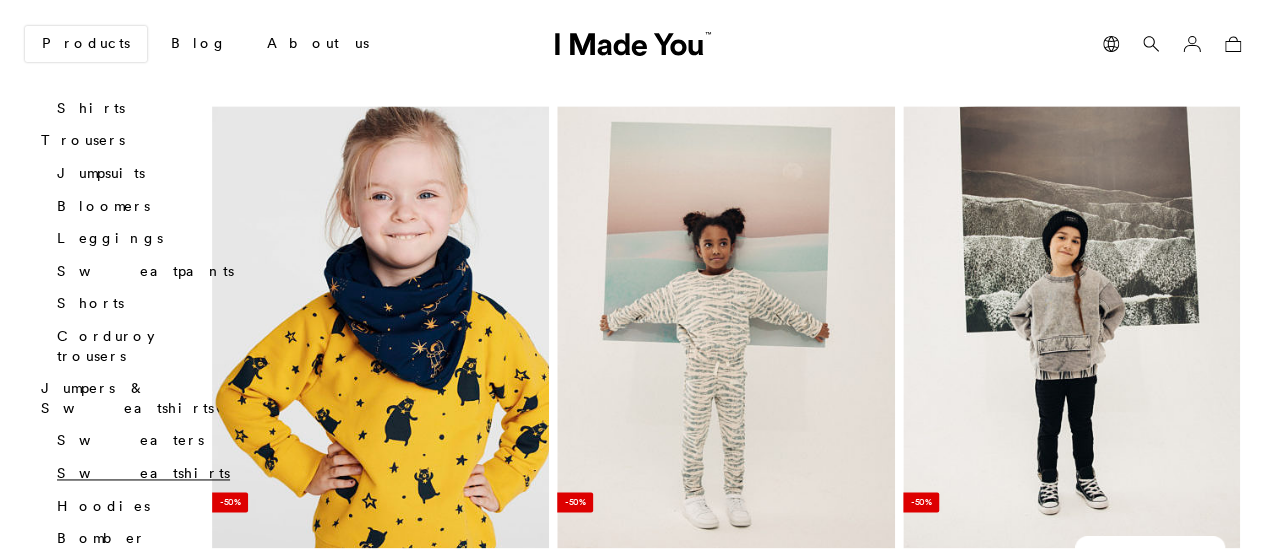 click on "Dresses" at bounding box center (76, 590) 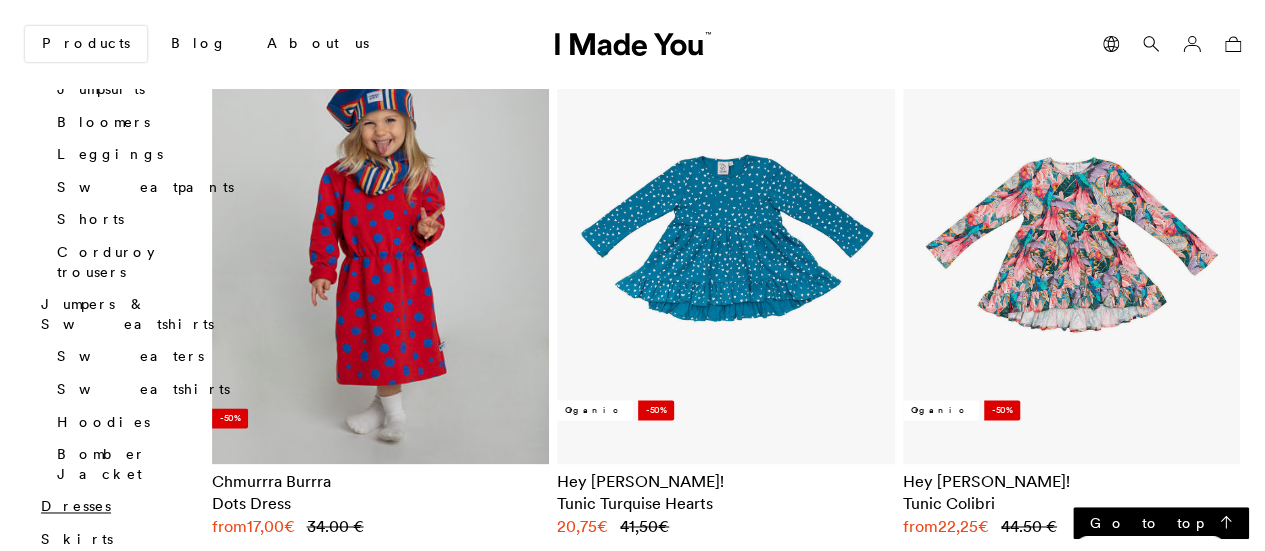 scroll, scrollTop: 1300, scrollLeft: 0, axis: vertical 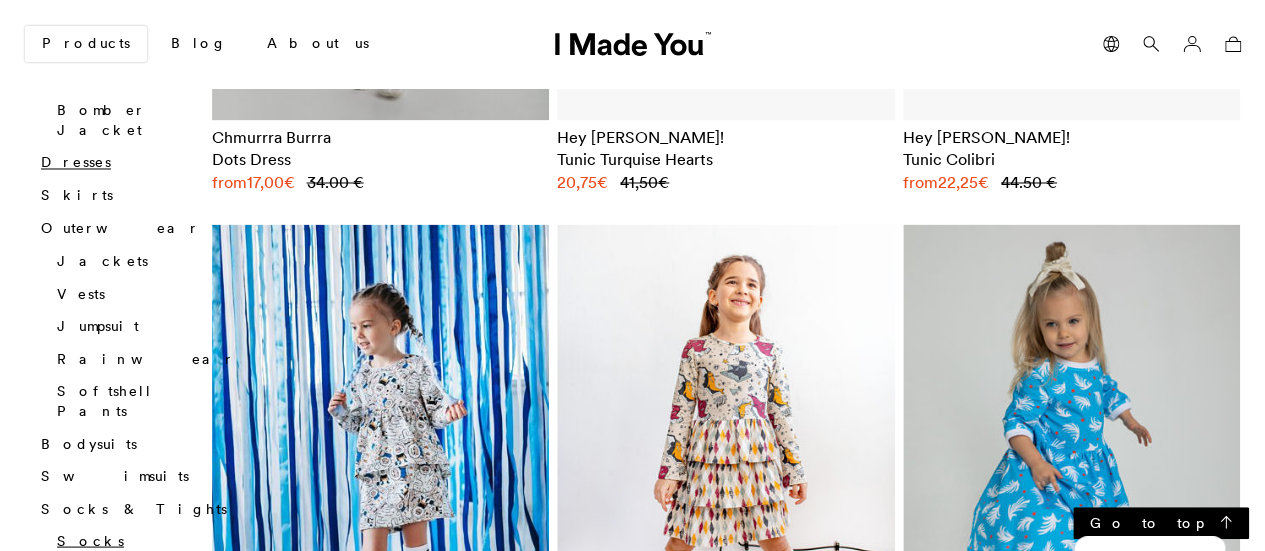 click on "Socks" at bounding box center [90, 540] 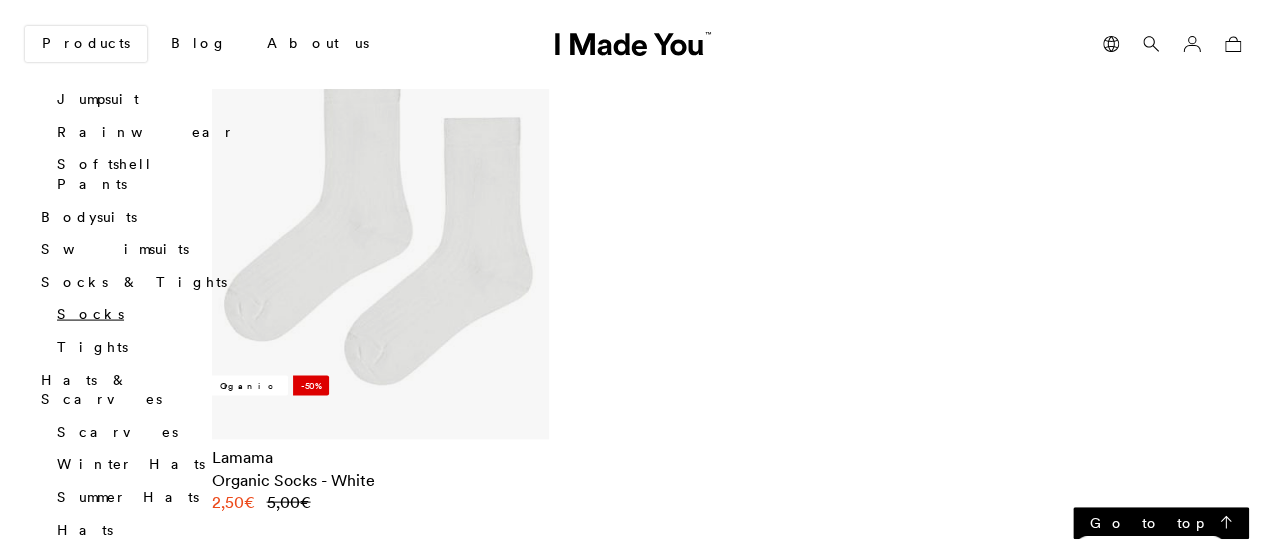 scroll, scrollTop: 1600, scrollLeft: 0, axis: vertical 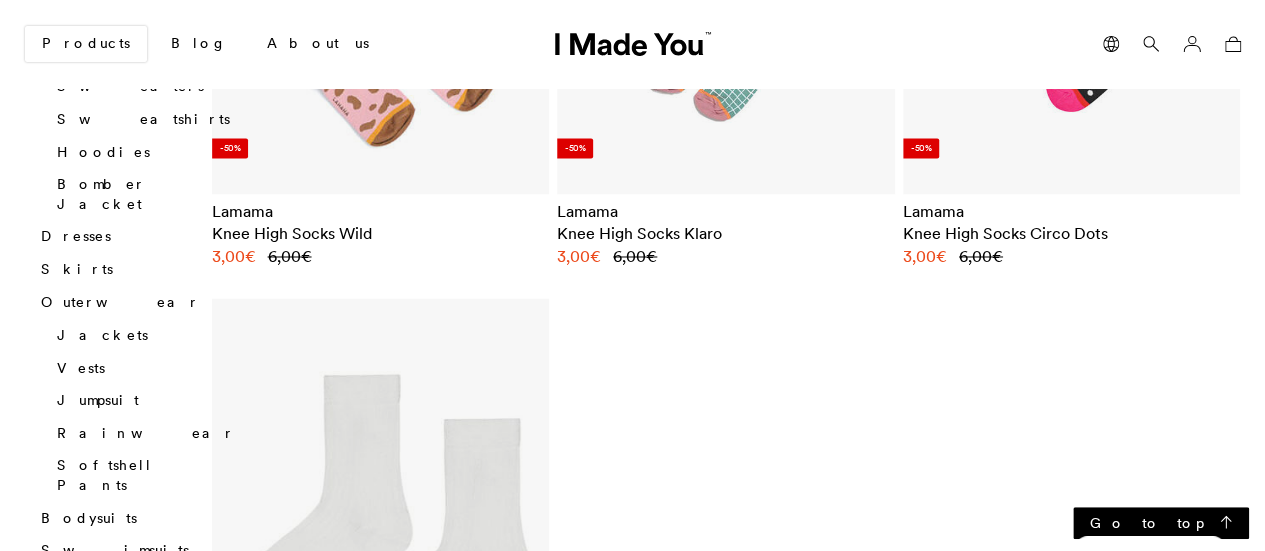 click at bounding box center [1072, -27] 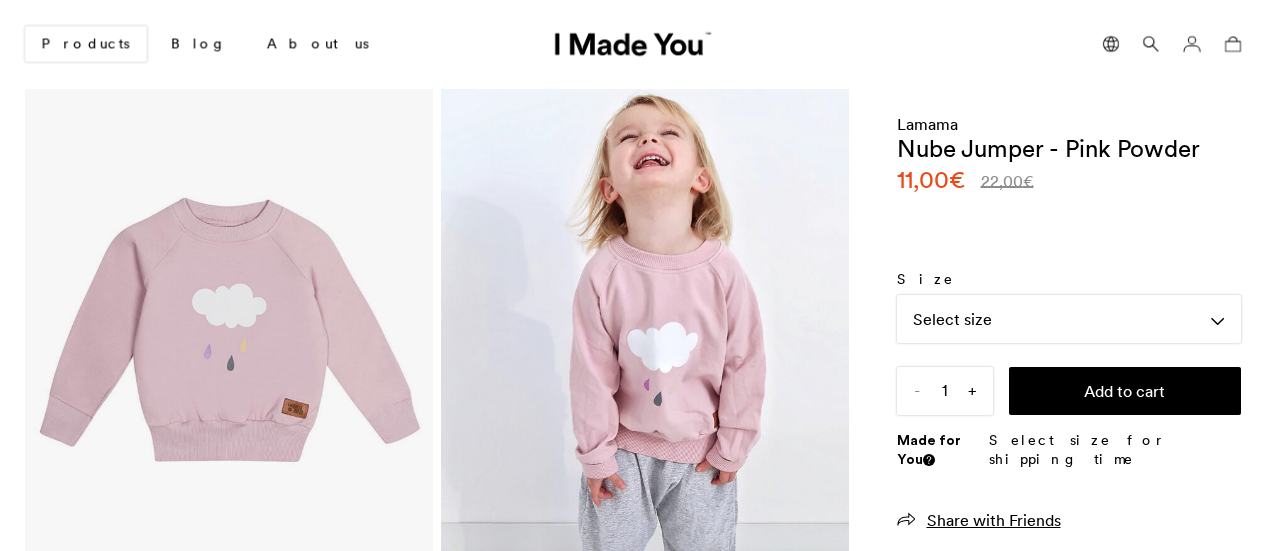 scroll, scrollTop: 0, scrollLeft: 0, axis: both 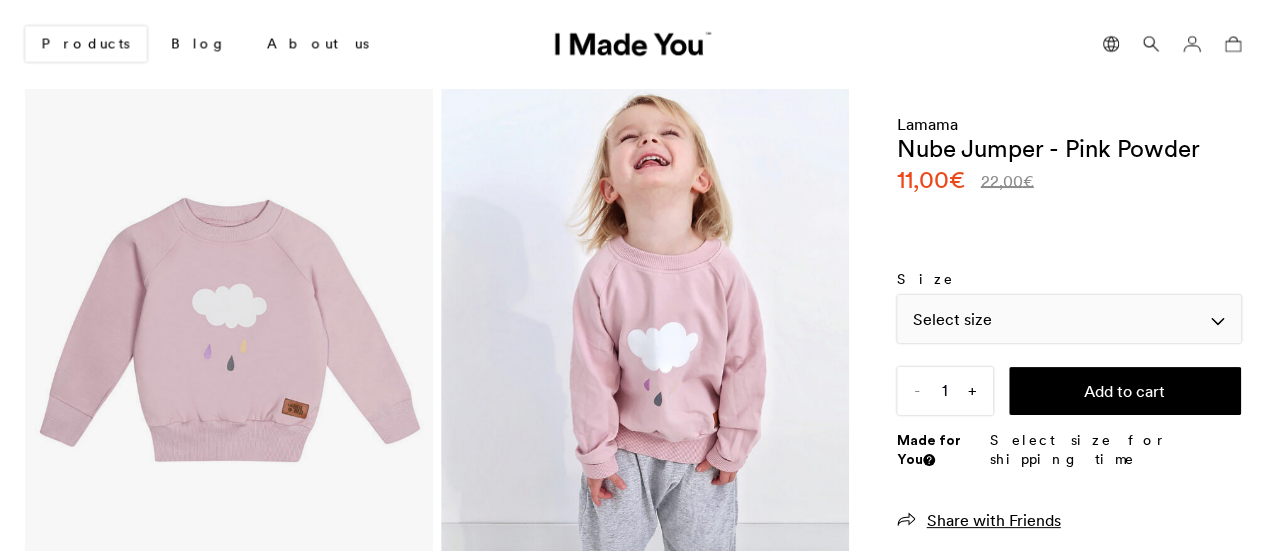 click on "Select size" 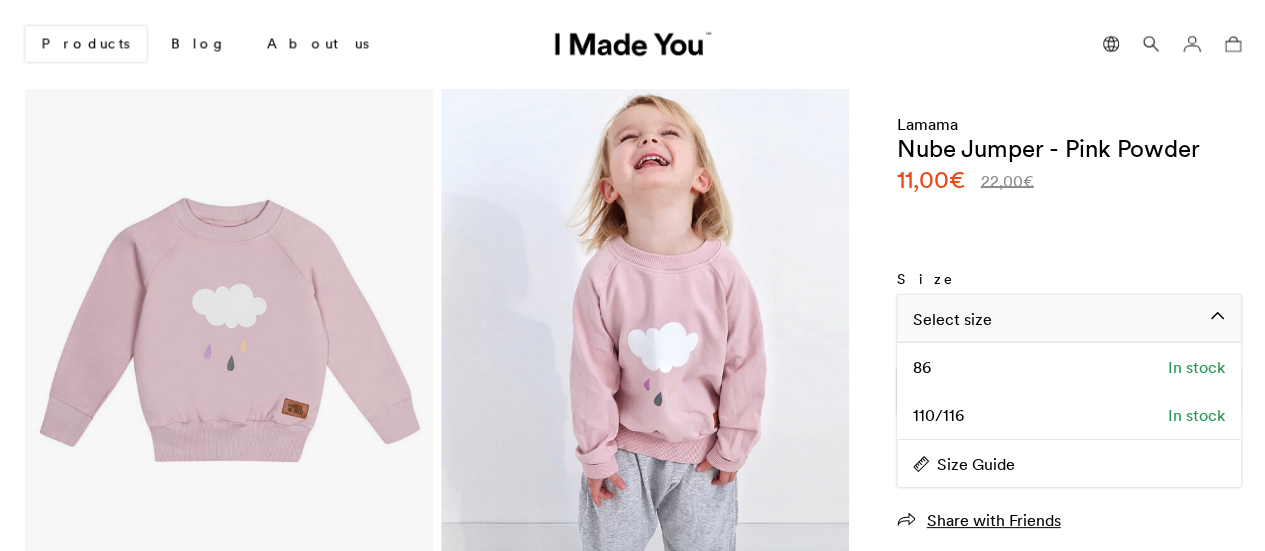 click on "Select size" 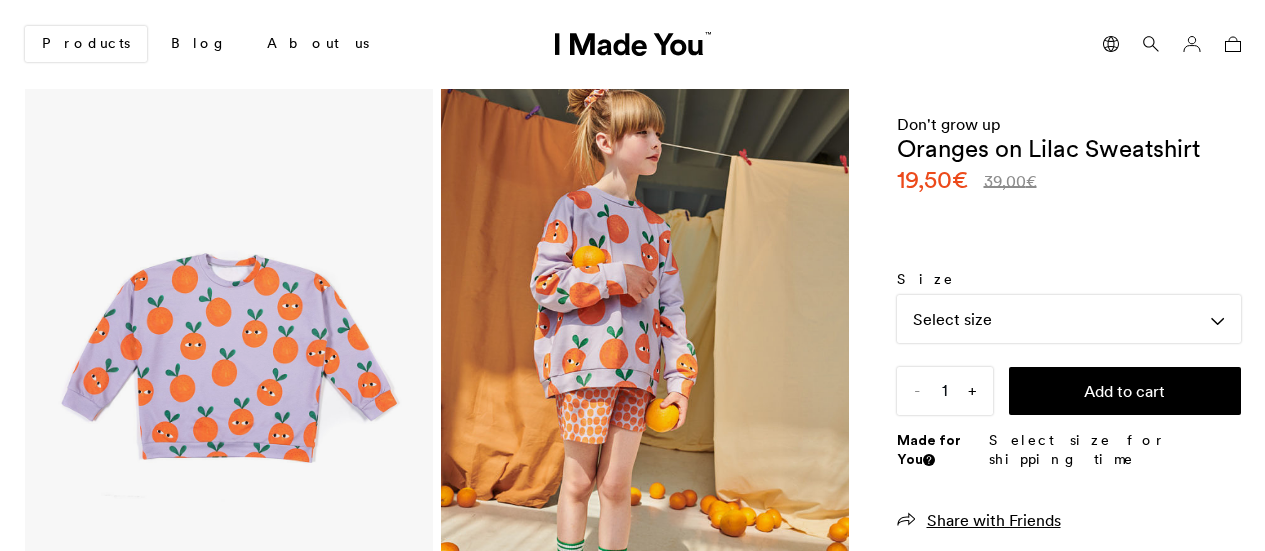 scroll, scrollTop: 0, scrollLeft: 0, axis: both 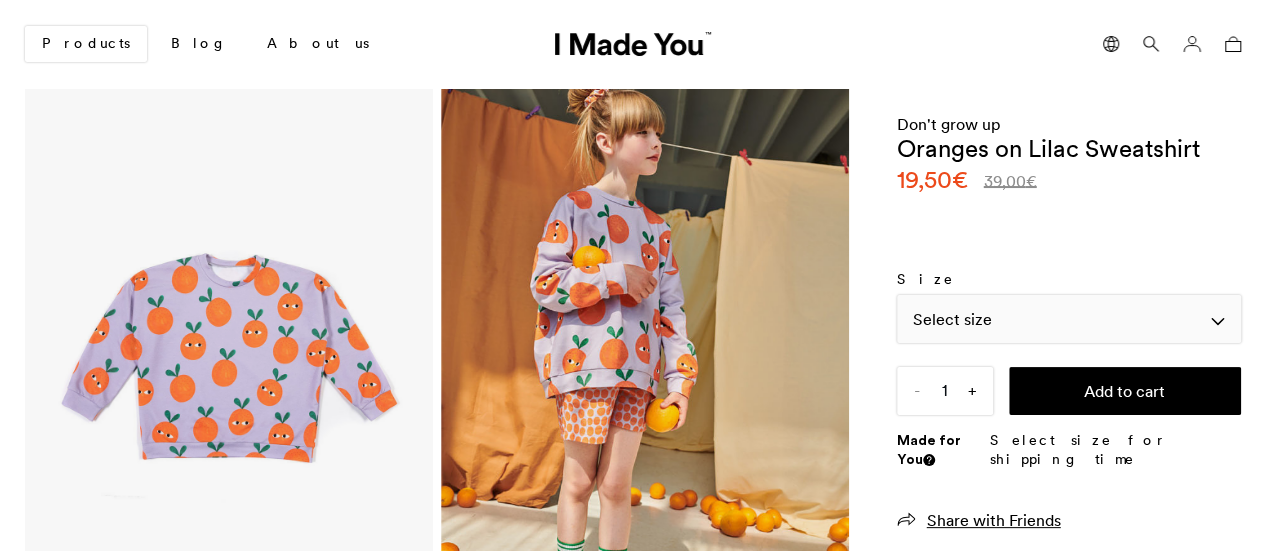click on "Select size" 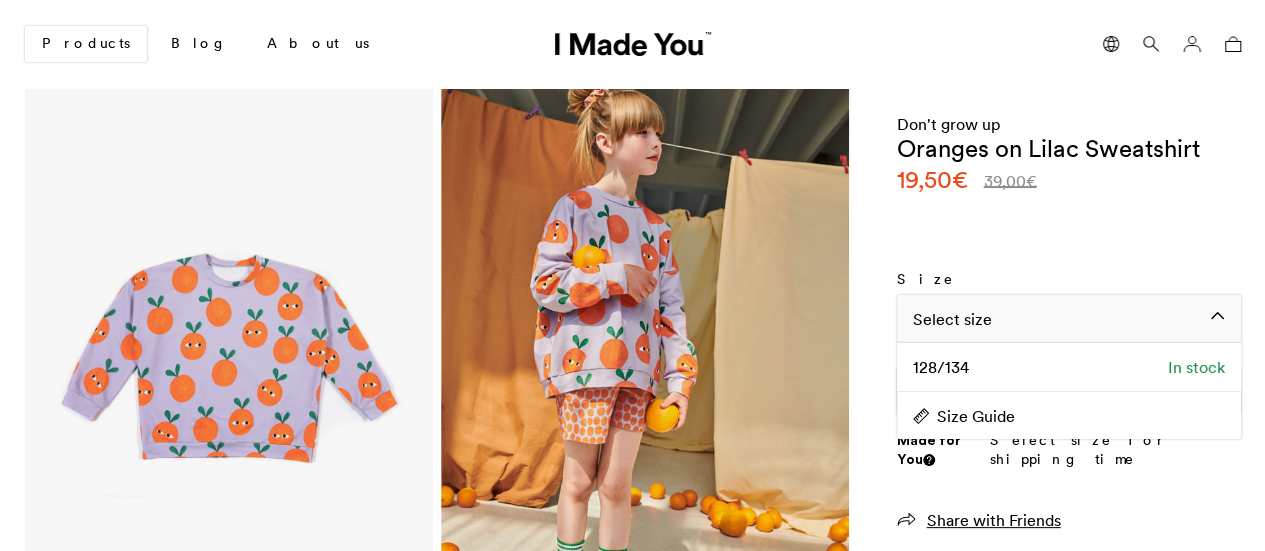click on "Select size" 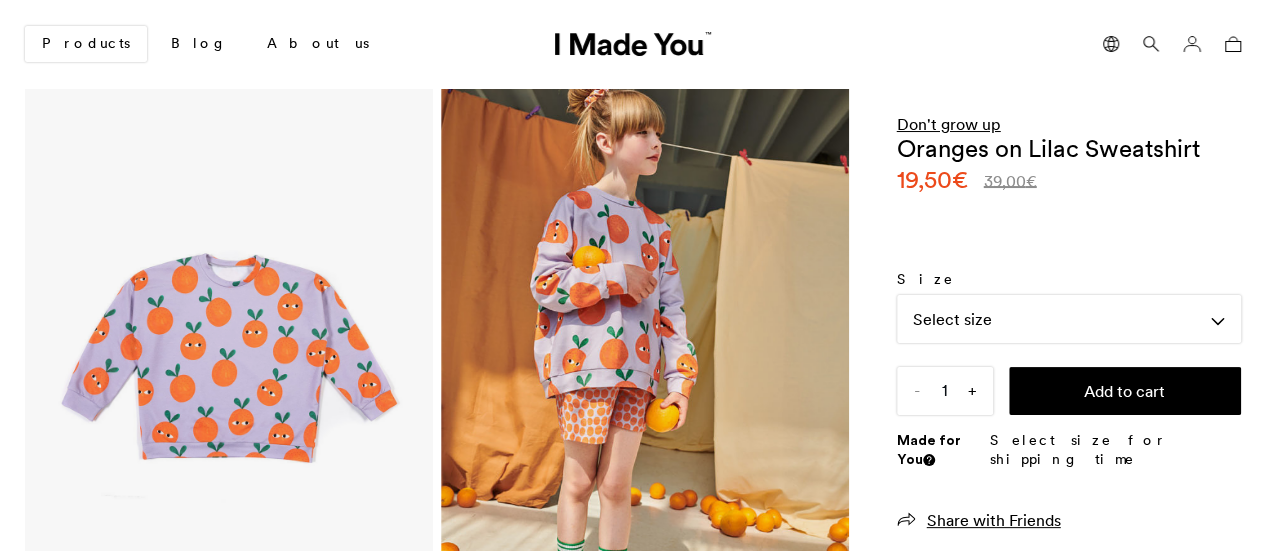 click on "Don't grow up" at bounding box center [949, 124] 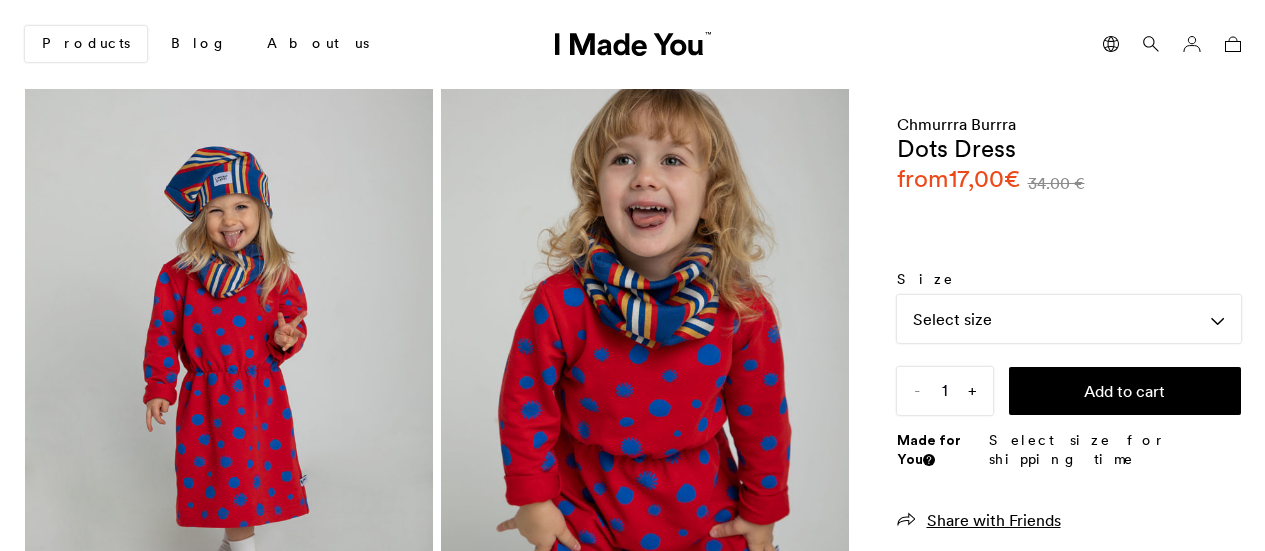 scroll, scrollTop: 0, scrollLeft: 0, axis: both 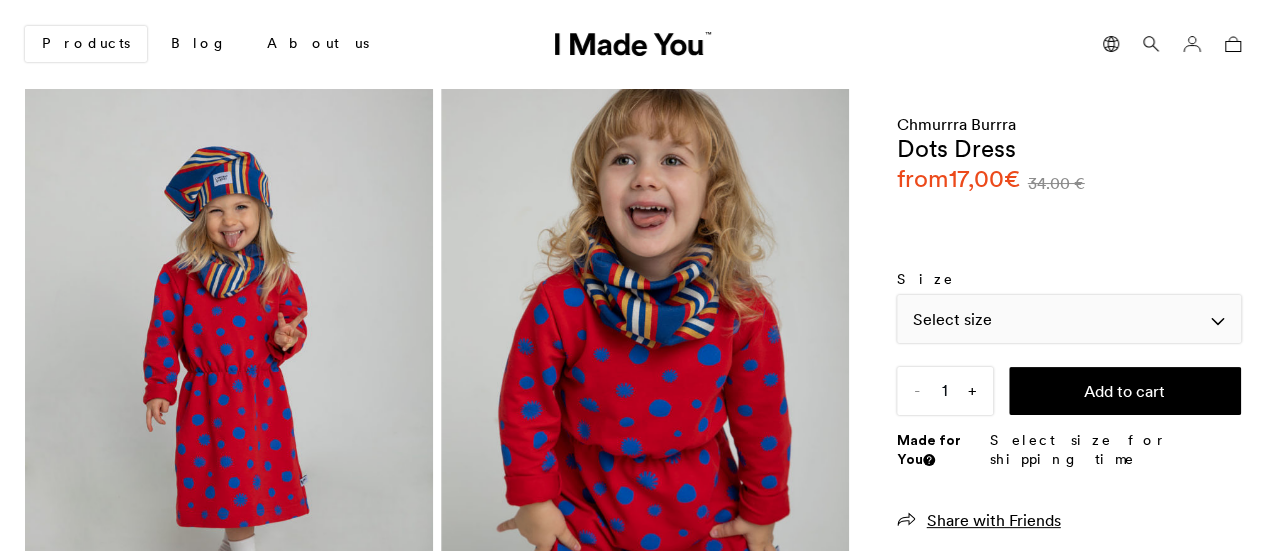 click on "Select size" 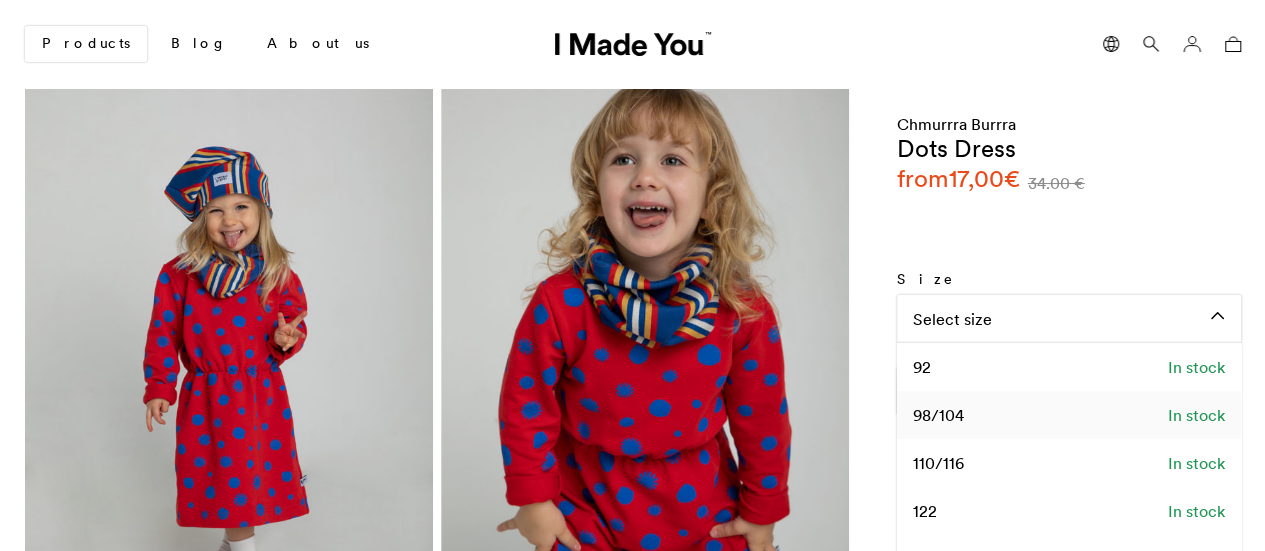 click on "98/104   In stock" 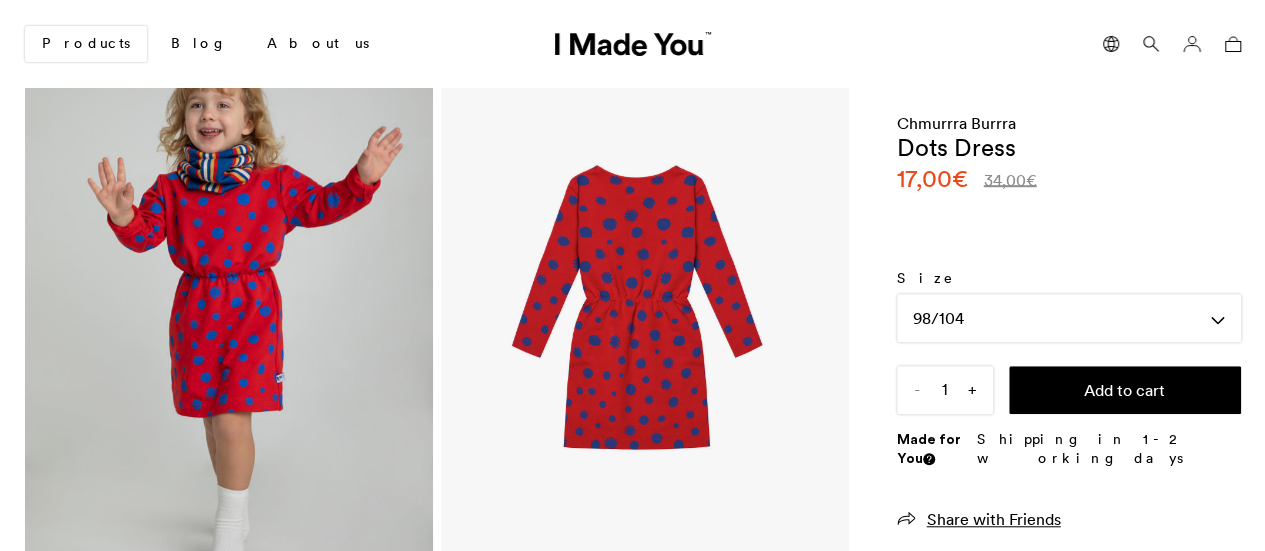 scroll, scrollTop: 600, scrollLeft: 0, axis: vertical 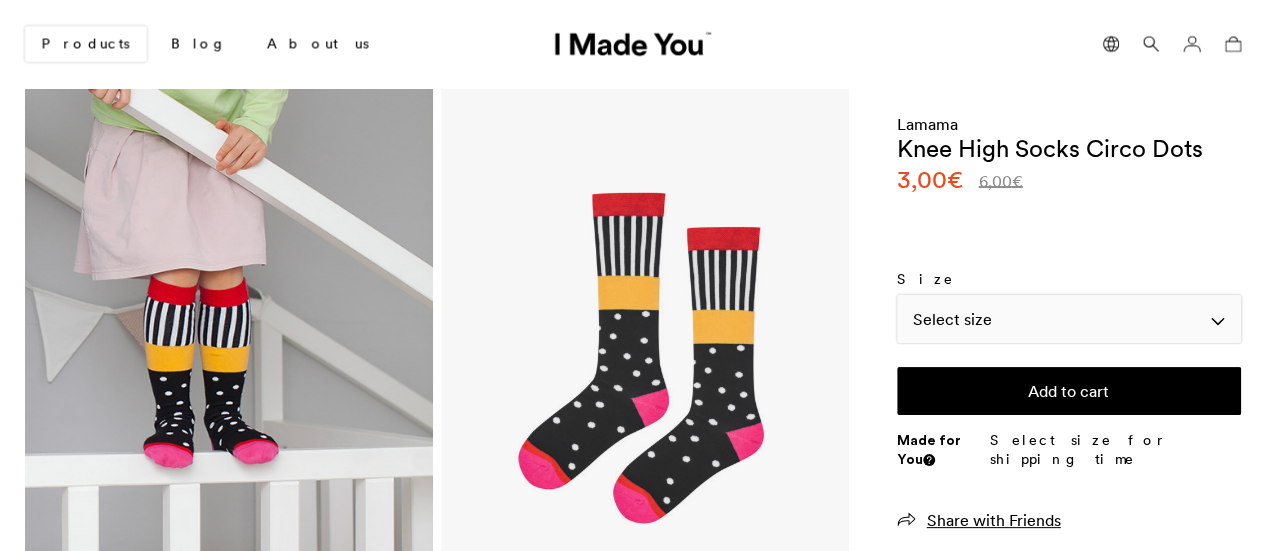 click on "Select size" 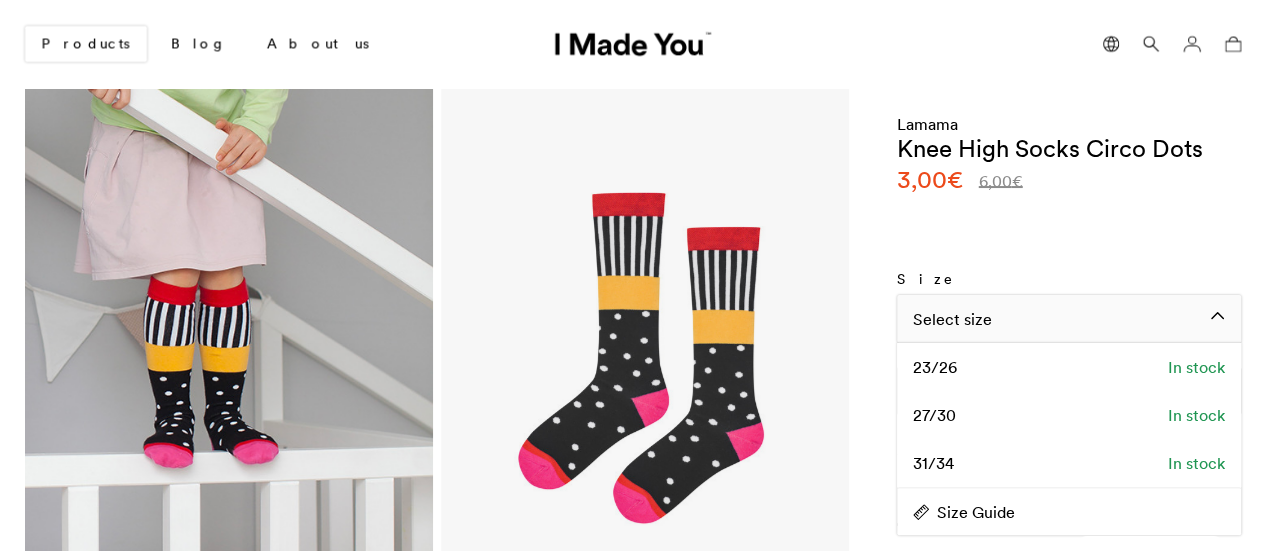 click on "Select size" 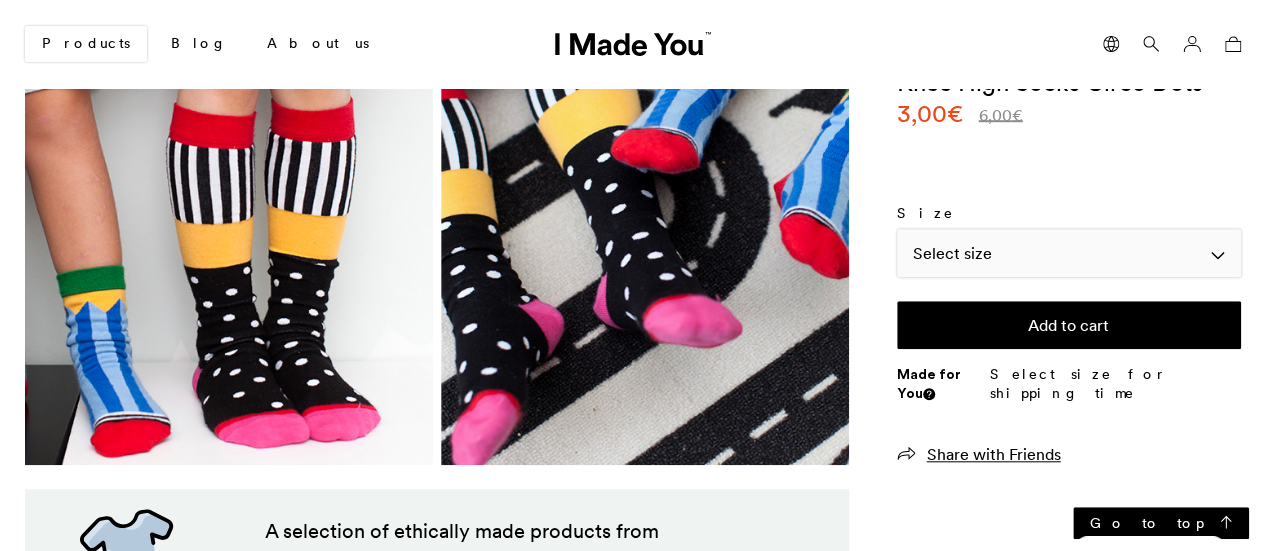 scroll, scrollTop: 0, scrollLeft: 0, axis: both 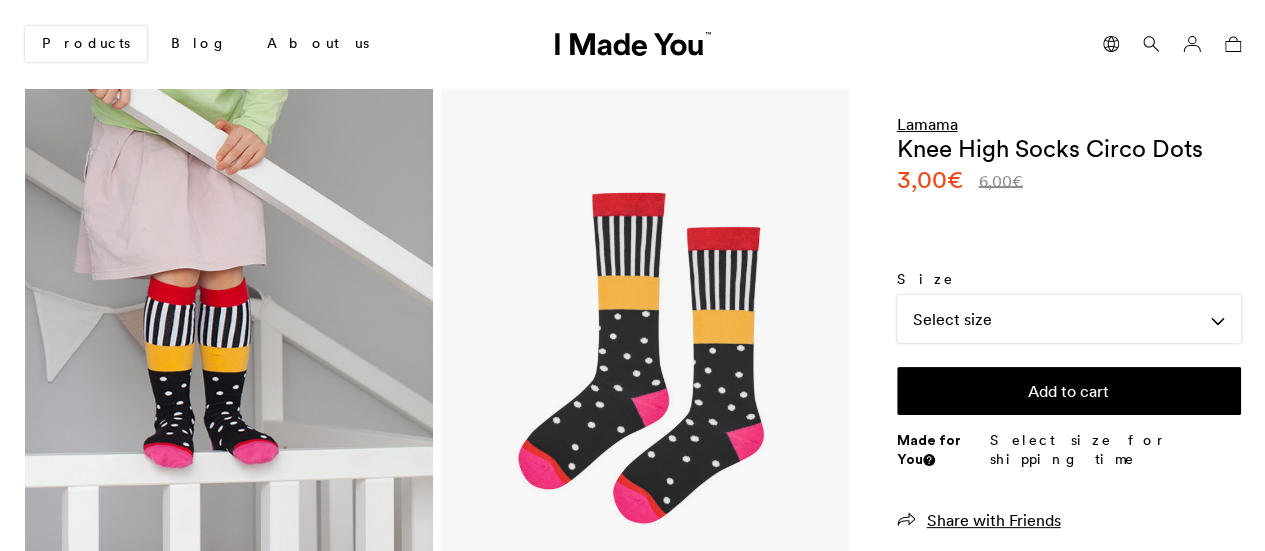 click on "Lamama" at bounding box center (927, 124) 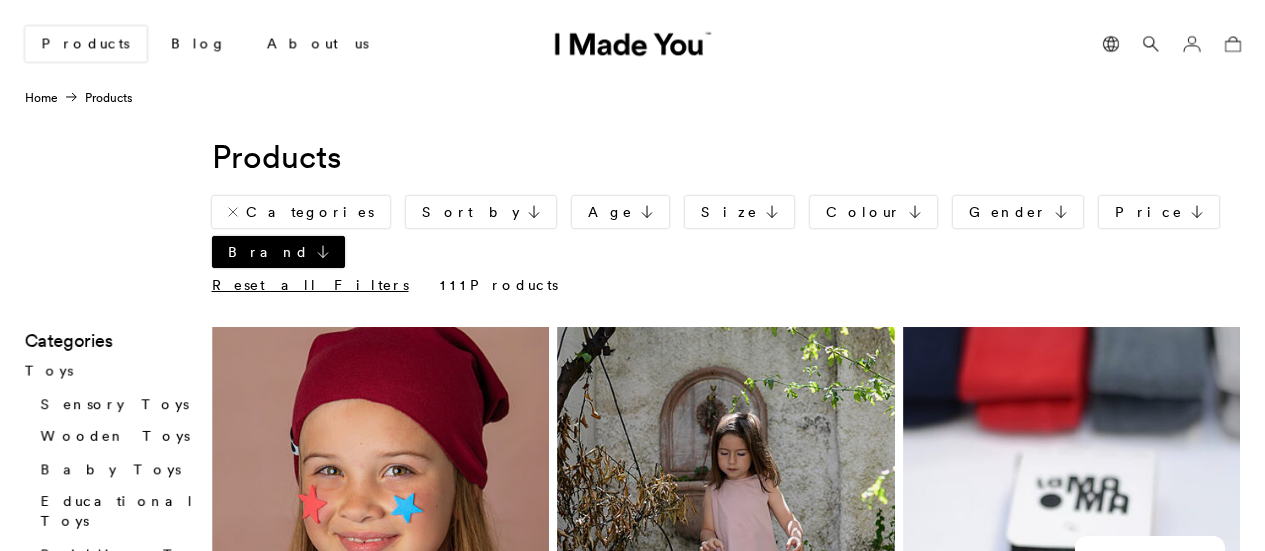 scroll, scrollTop: 0, scrollLeft: 0, axis: both 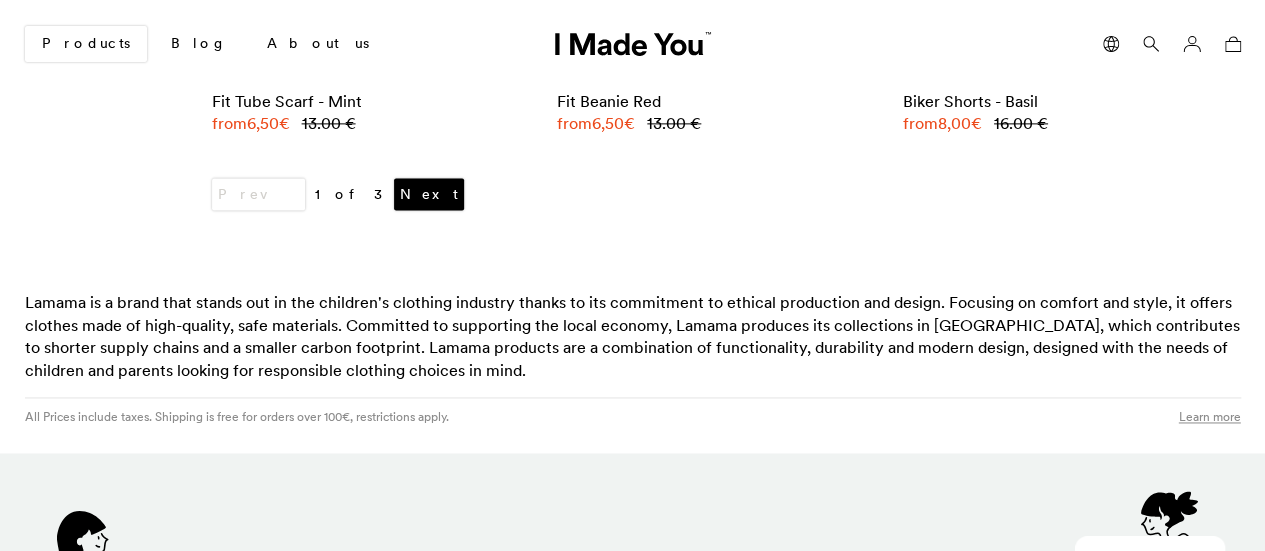 click on "Next" at bounding box center [429, 194] 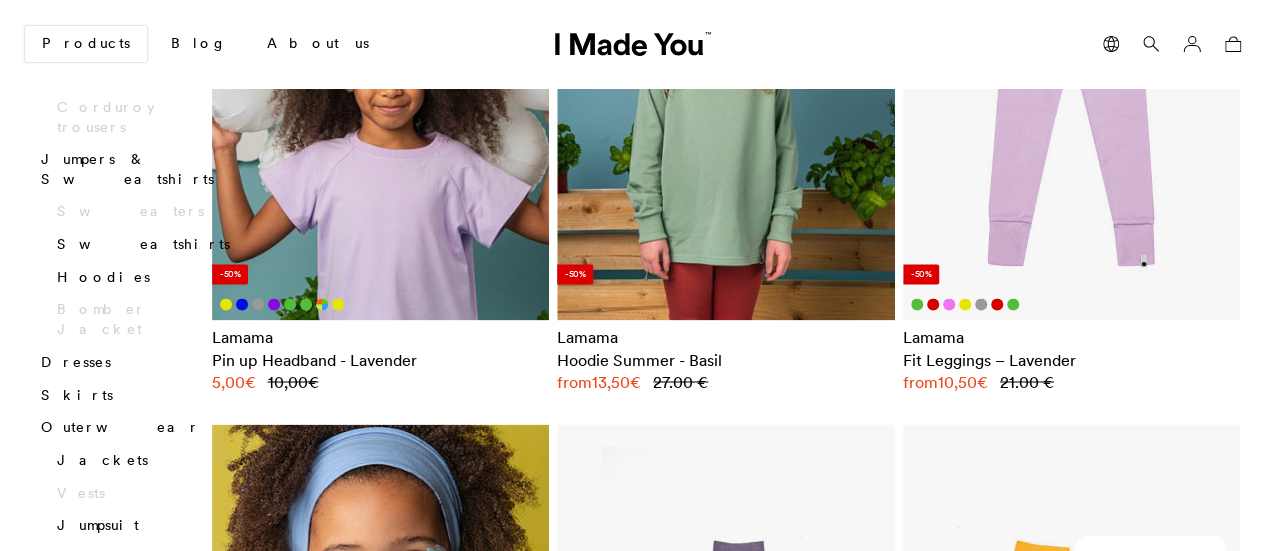 scroll, scrollTop: 1500, scrollLeft: 0, axis: vertical 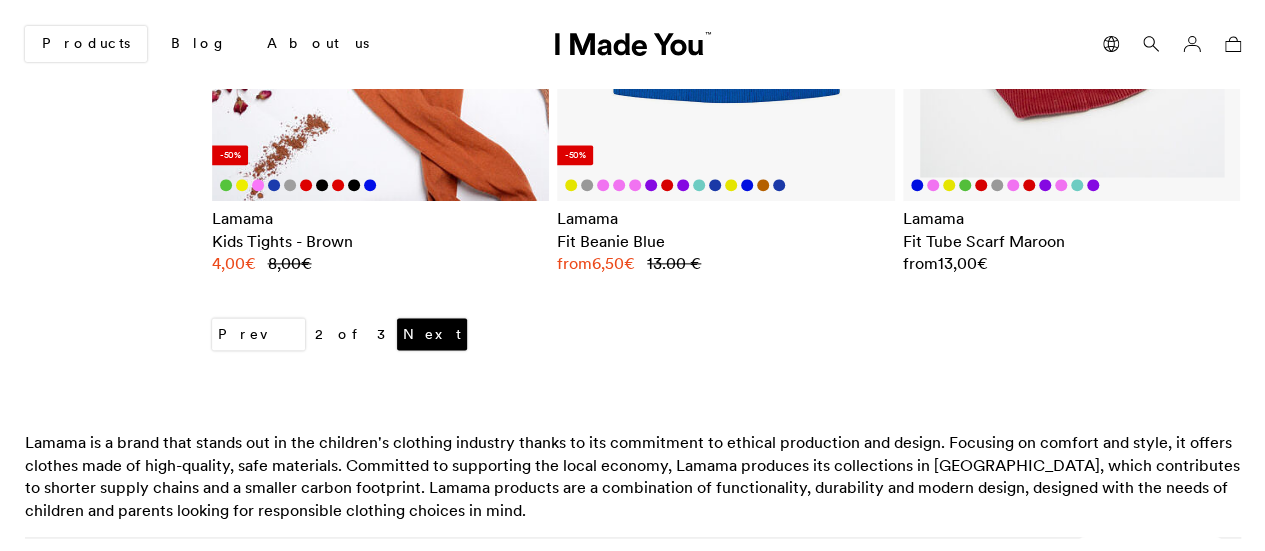 click on "Next" at bounding box center (432, 334) 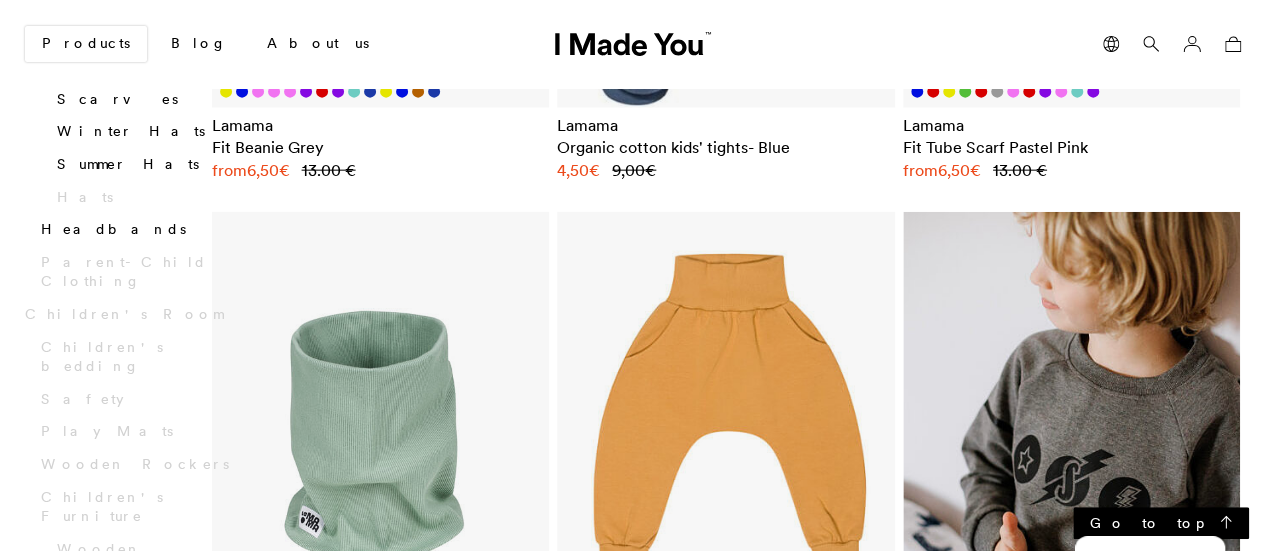 scroll, scrollTop: 1700, scrollLeft: 0, axis: vertical 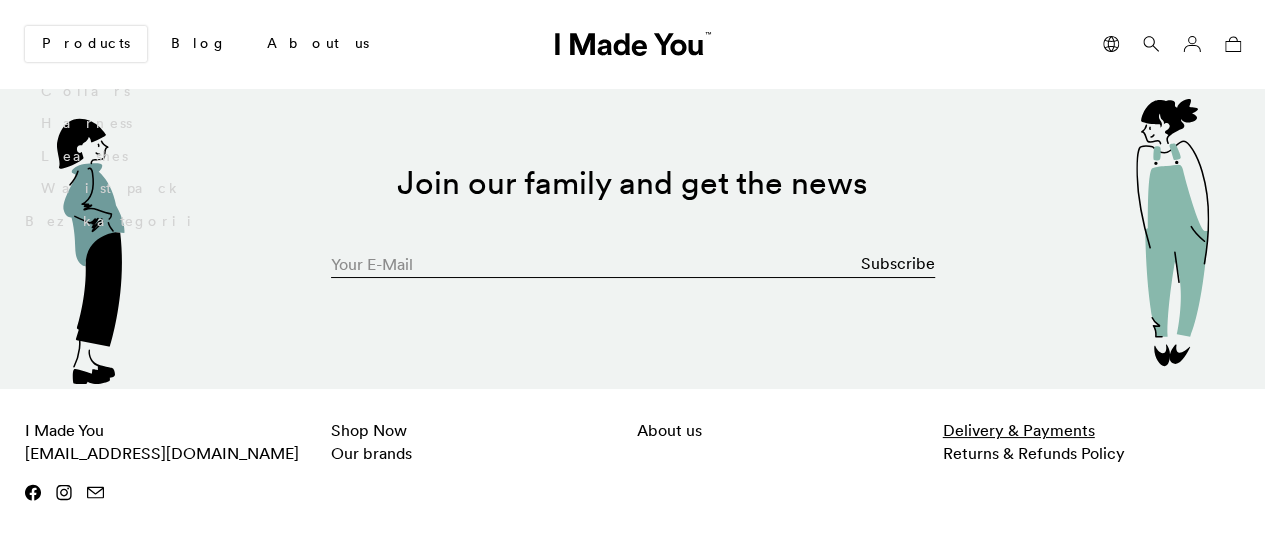 click on "Delivery & Payments" at bounding box center (1019, 430) 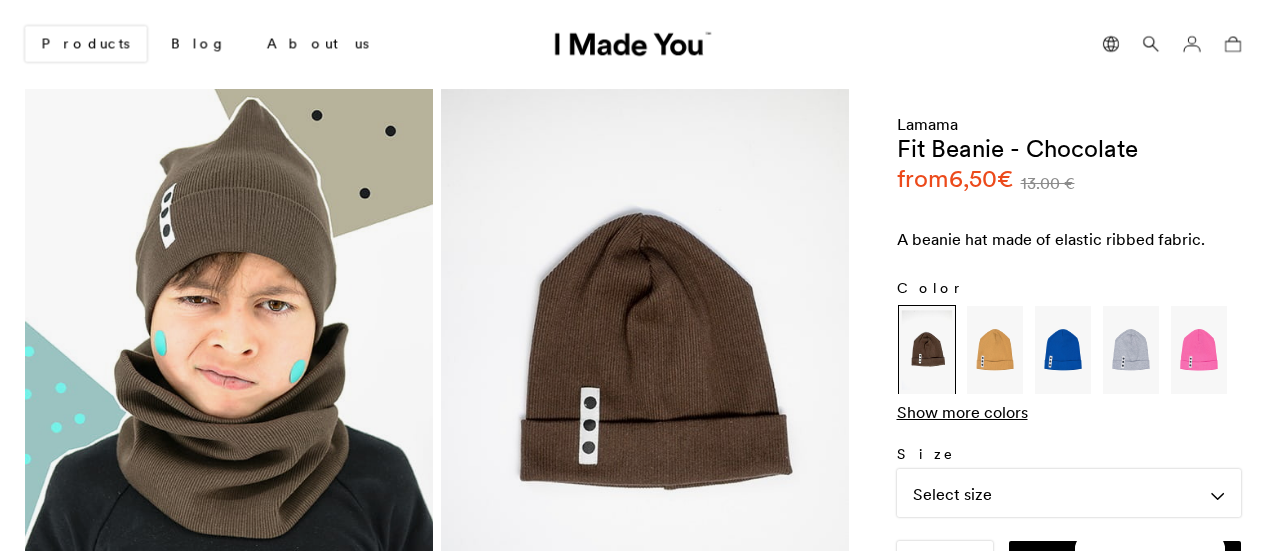 scroll, scrollTop: 0, scrollLeft: 0, axis: both 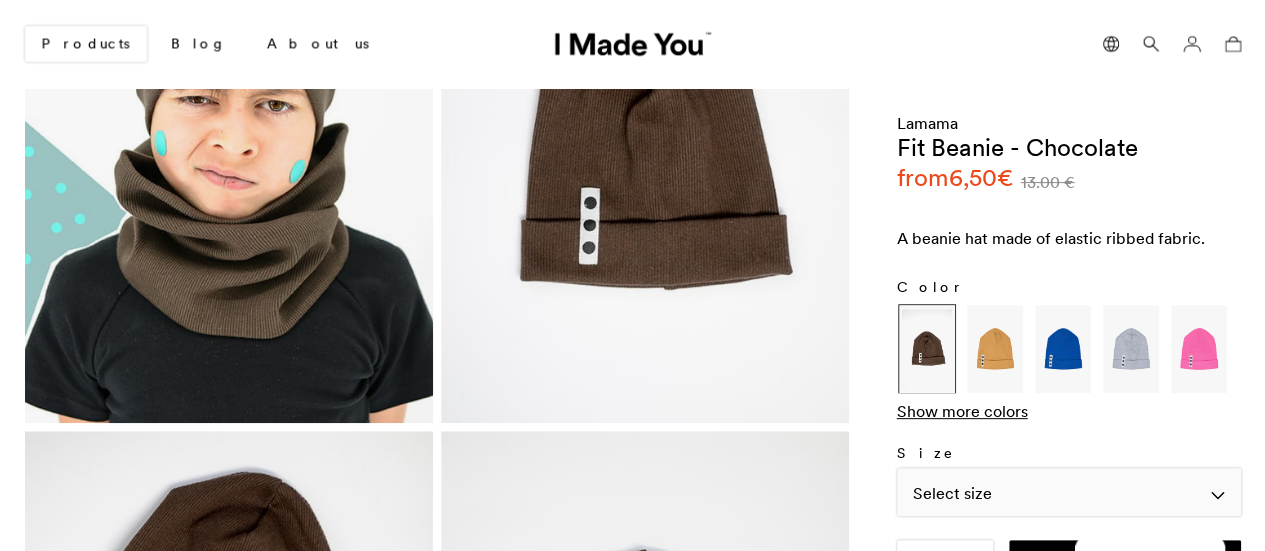 click on "Select size" 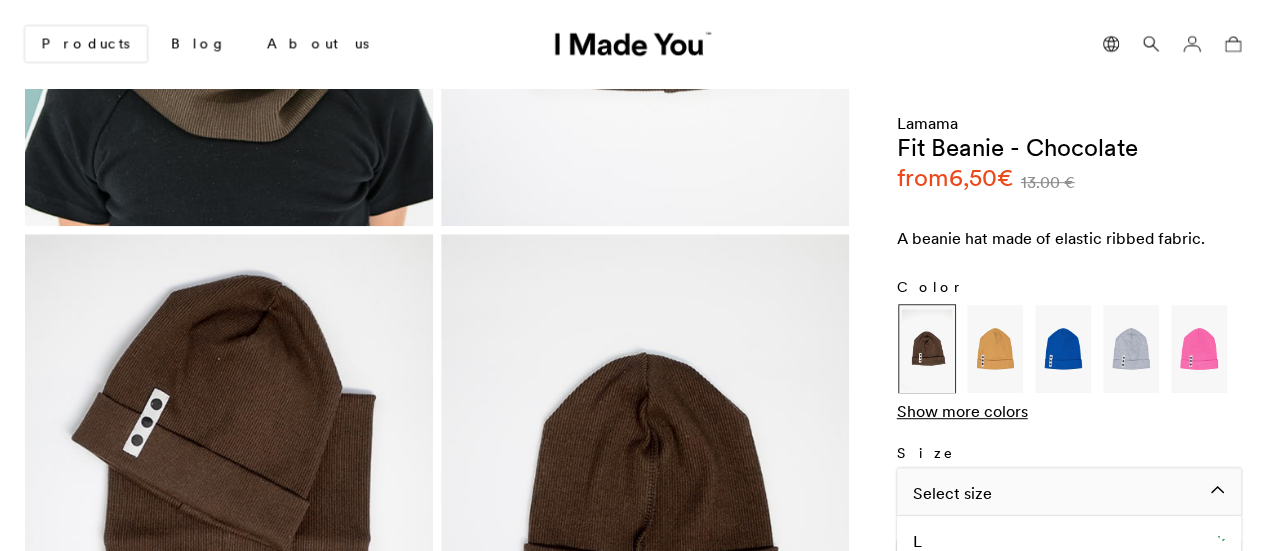 scroll, scrollTop: 400, scrollLeft: 0, axis: vertical 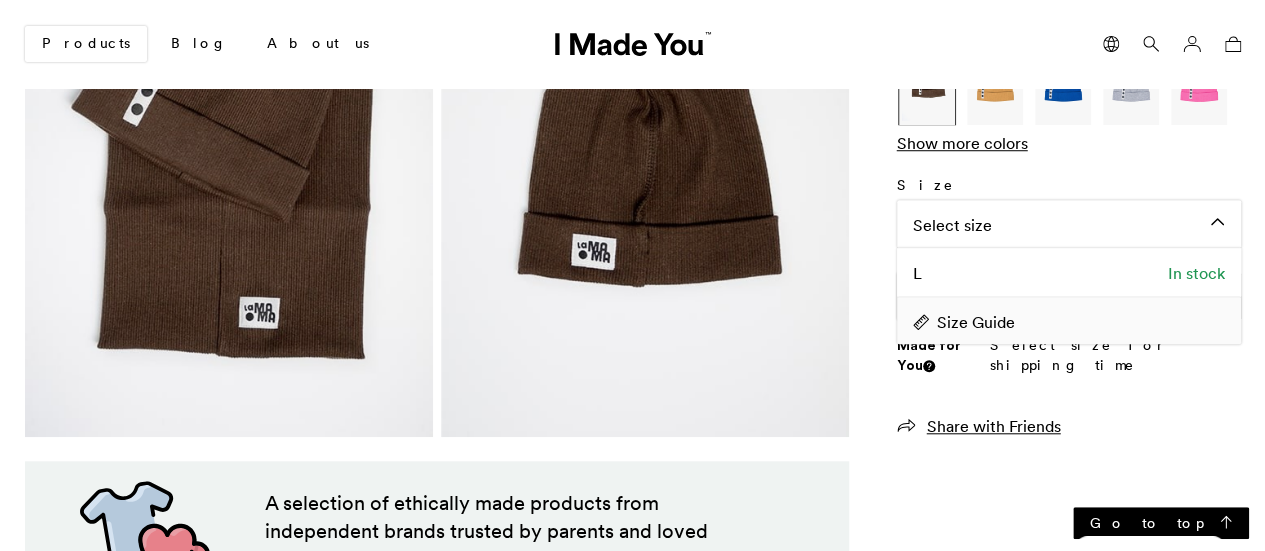 click on "Size Guide" 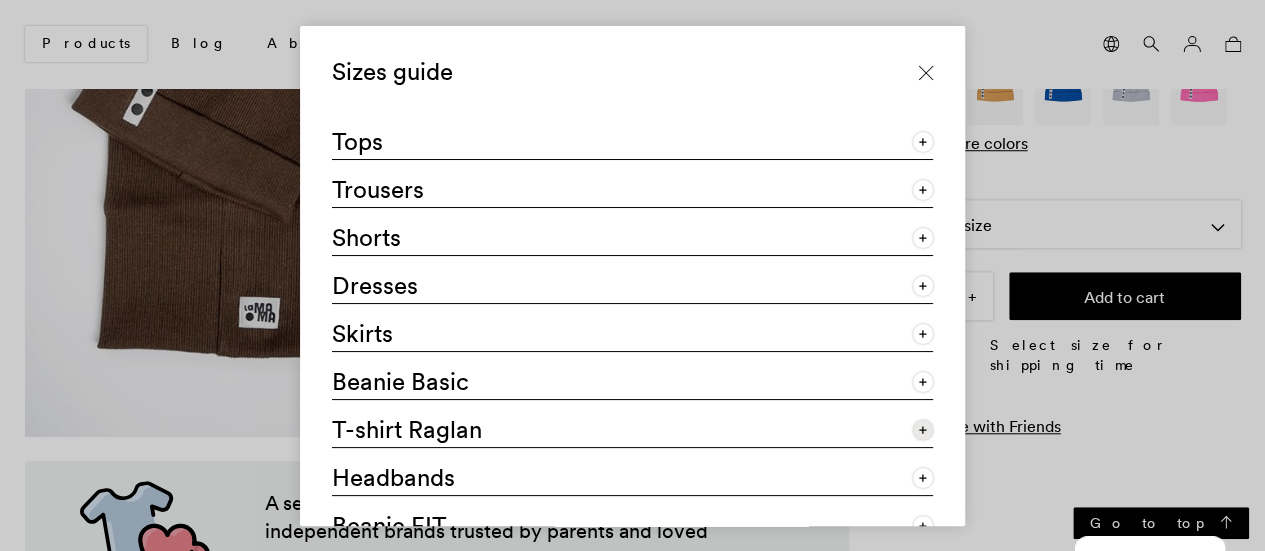 scroll, scrollTop: 100, scrollLeft: 0, axis: vertical 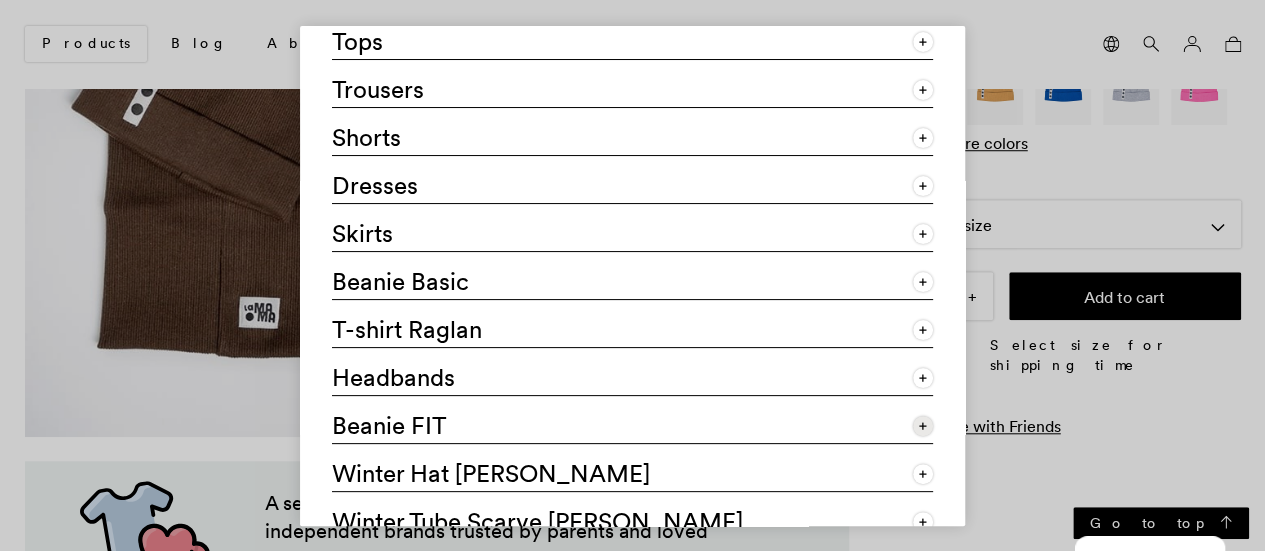 click on "Beanie FIT" at bounding box center [632, 420] 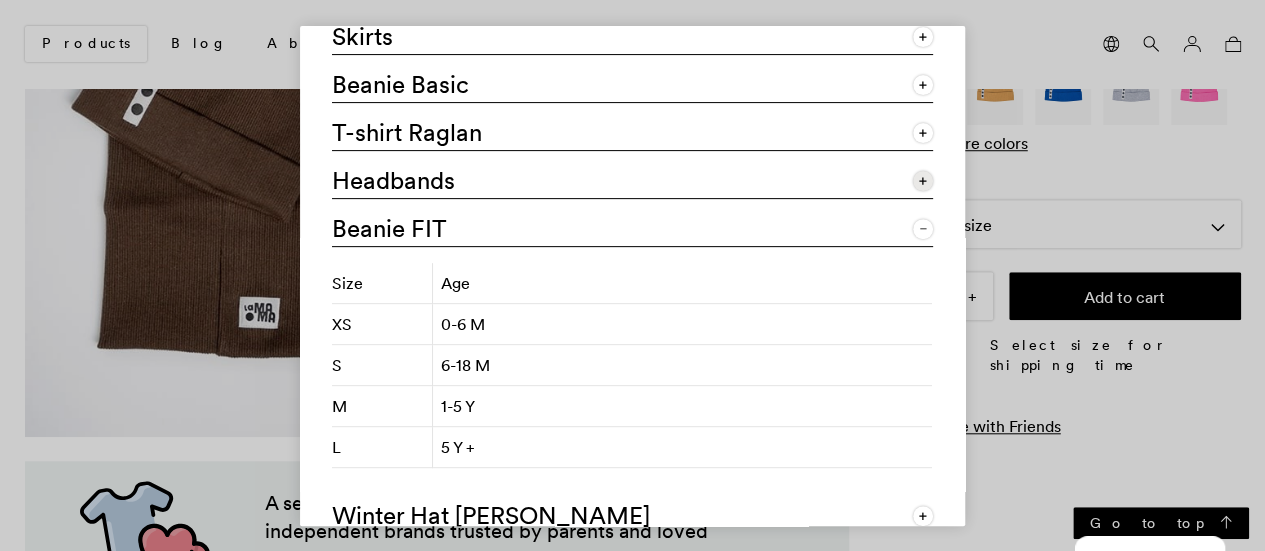 scroll, scrollTop: 300, scrollLeft: 0, axis: vertical 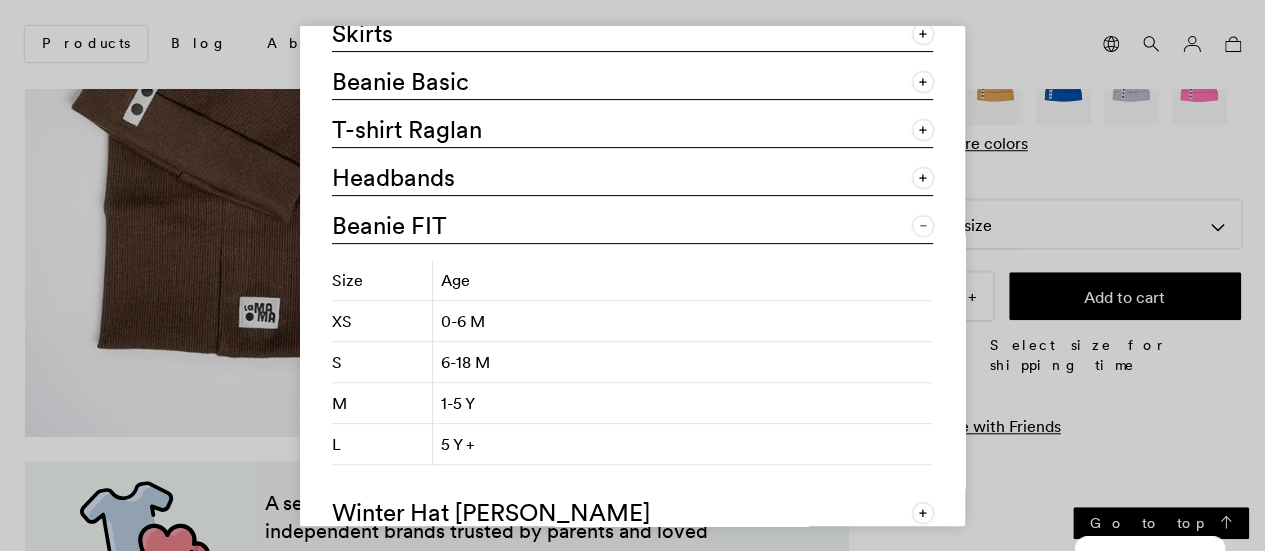 click on "Sizes guide
Tops
Age
Height (cm)
Width (cm)
Length (cm)
0-6 M
62-68
31.5
27
6-12 M
74-80
32.5
30
1-2 Y
86
34.5
33
2-3 Y
92
36
35.5
3-4 Y
98-104
37.5
37
4-5 Y
110-116
39
39
5-6 Y
122
40.5
40.5
6-7 Y
128
42
41.5
Trousers
Age
Height (cm)
Length (cm)
Waist (cm)
0-1 Y
74-80
43
19
1-2 Y
86
49
19
2-3 Y
92
55
20
3-4 Y
98-104
59
21
4-5 Y
110-116
63
21
5-6 Y
122
73
22
6-7 Y
128-134
77
22
8-10Y
140/146
87
23
Shorts
Age
Height (cm)
Length (cm)
Waist (cm)
0-1 Y
74-80
25
41
1-2 Y
86
26
42
2-3 Y
92
26
44" at bounding box center [632, 275] 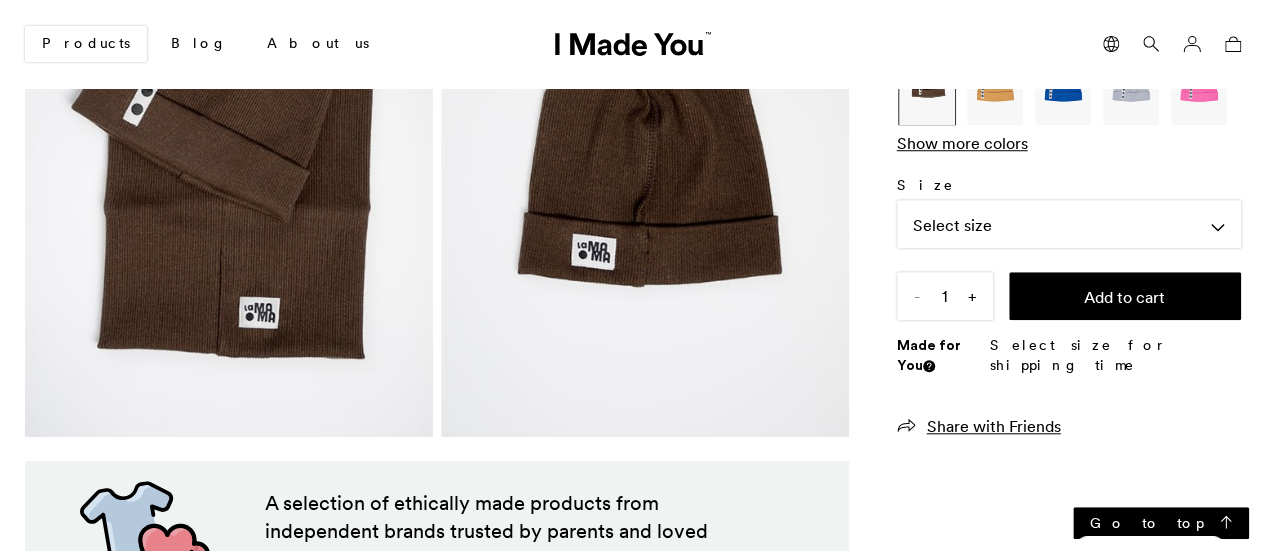 scroll, scrollTop: 528, scrollLeft: 0, axis: vertical 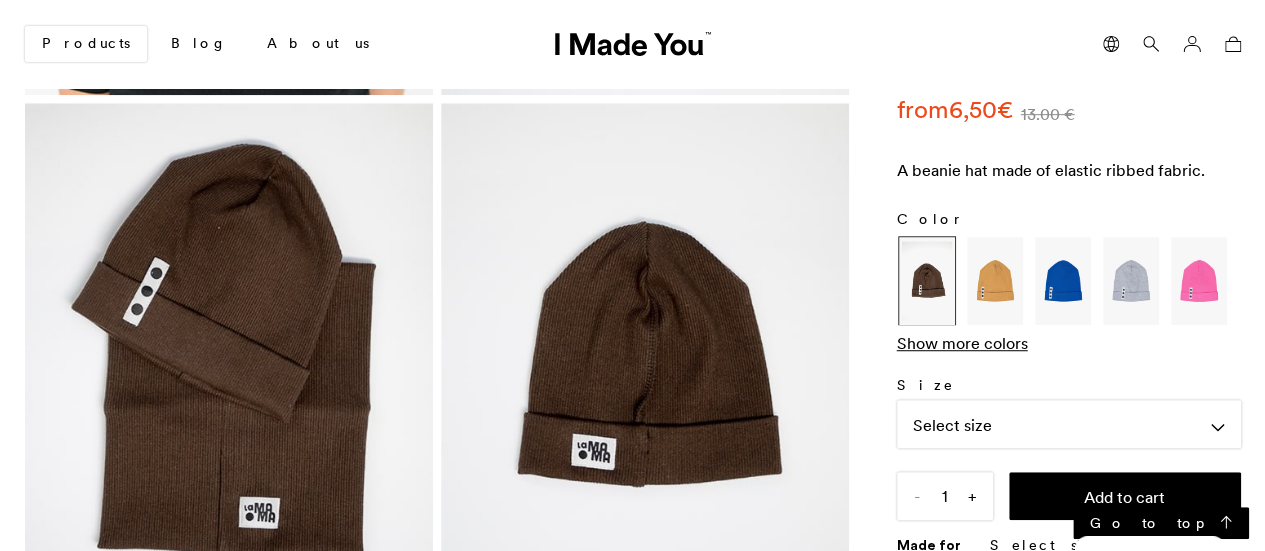 click 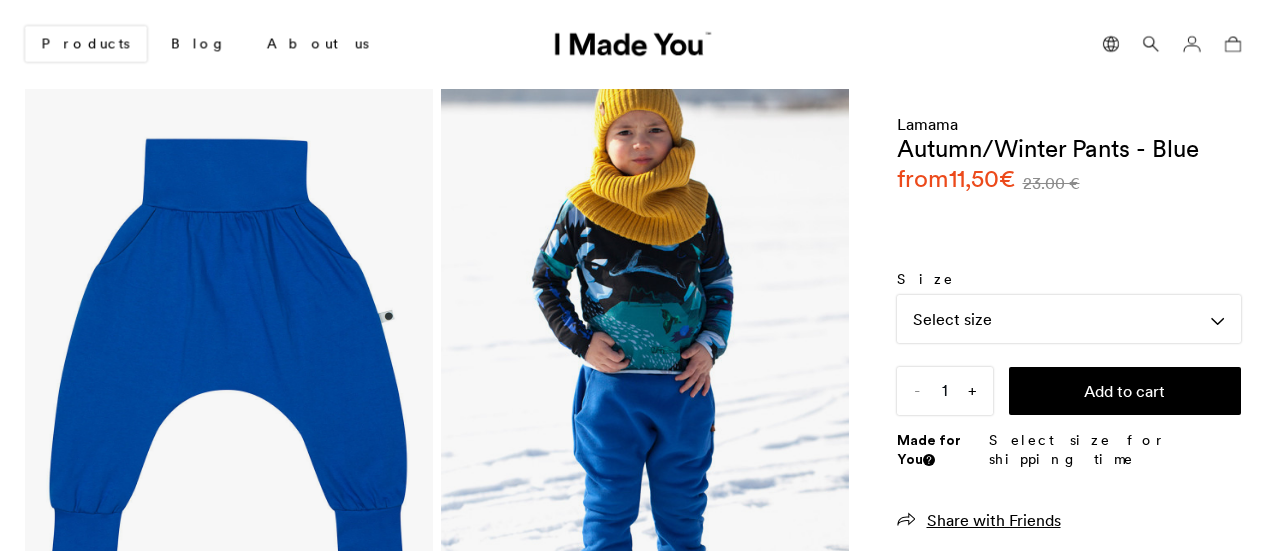 scroll, scrollTop: 0, scrollLeft: 0, axis: both 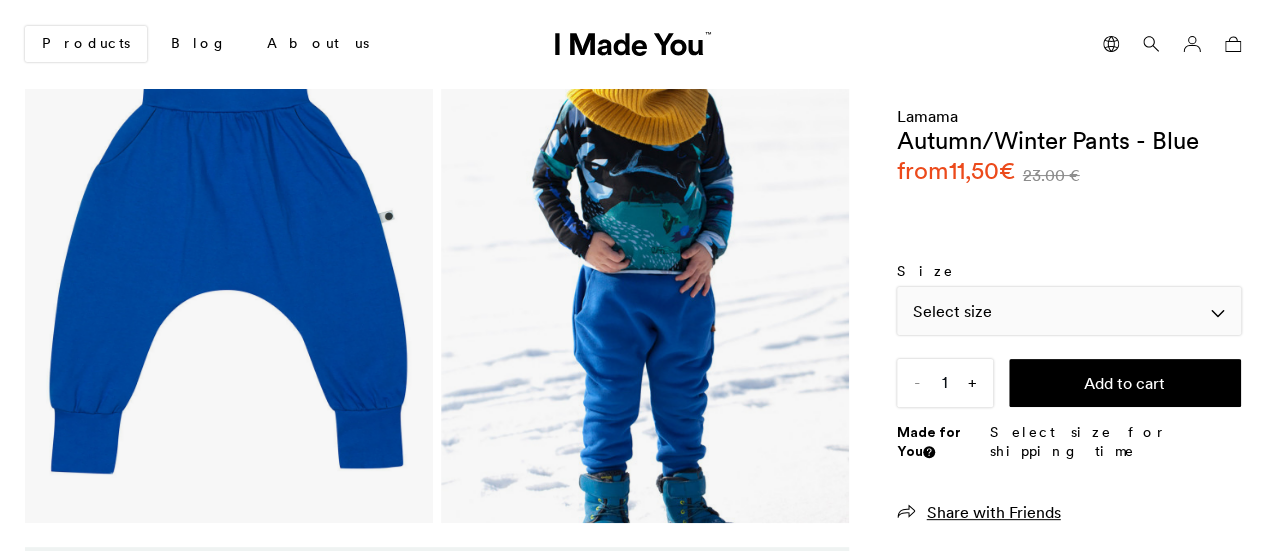 click on "Select size" 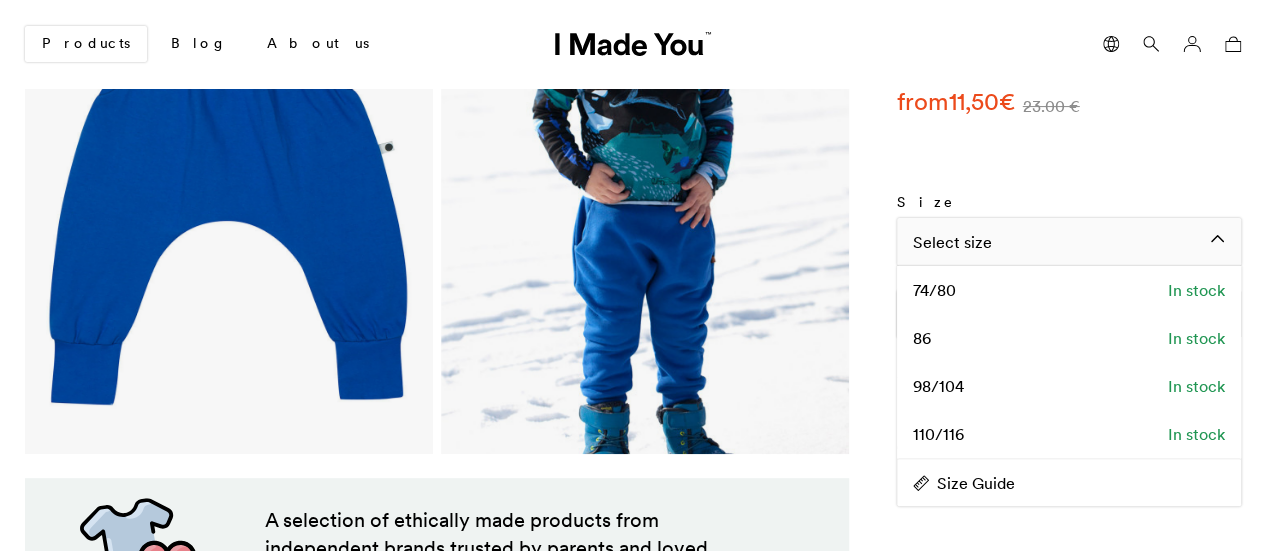 scroll, scrollTop: 200, scrollLeft: 0, axis: vertical 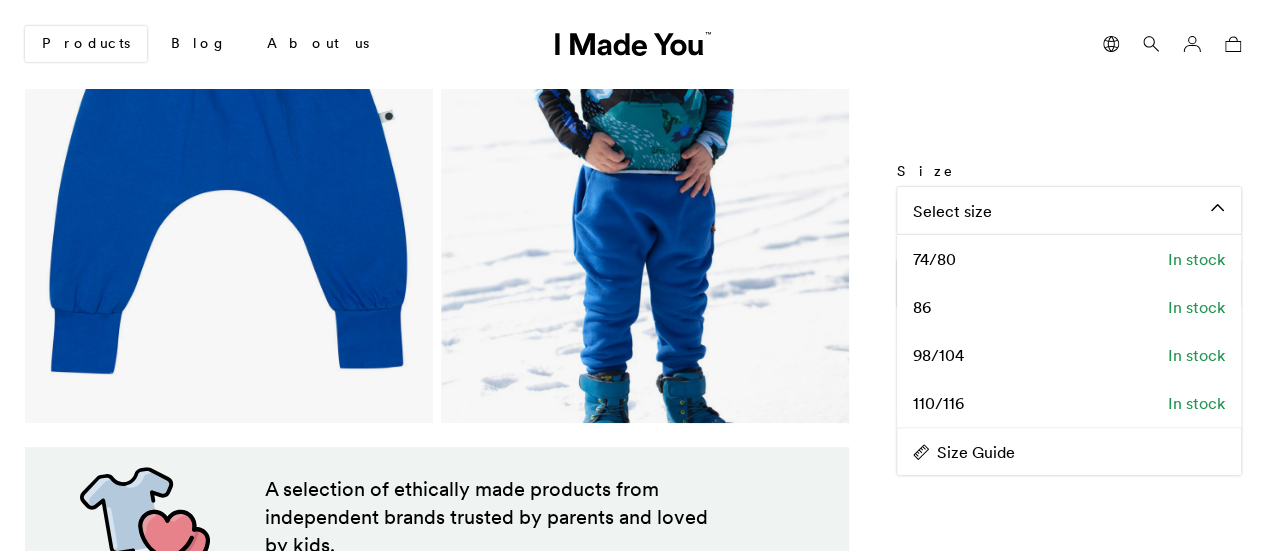 click on "Size" 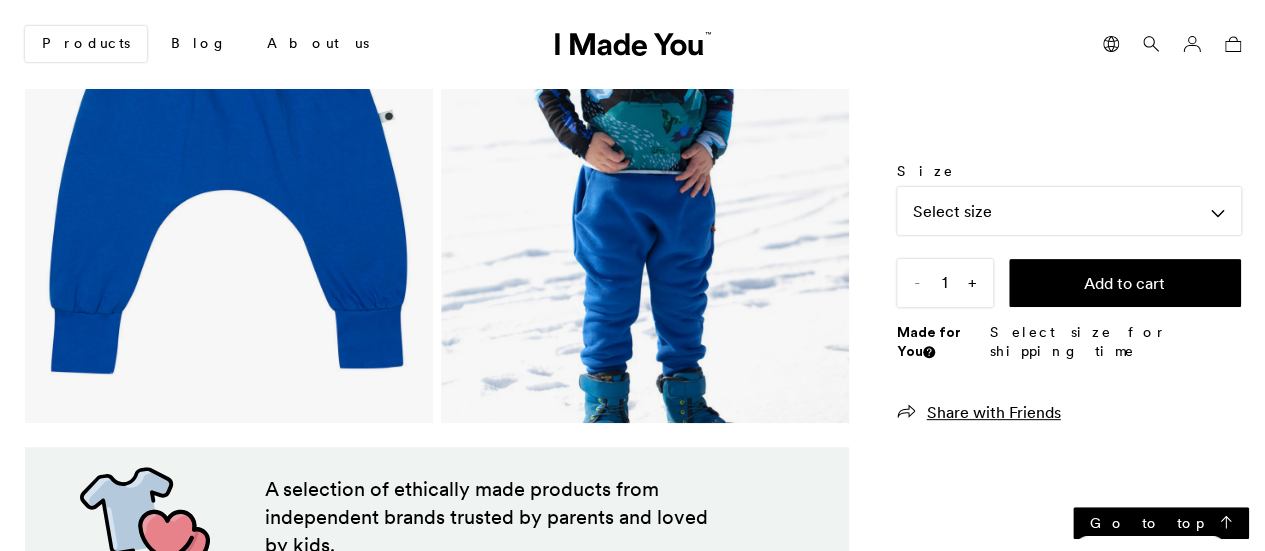 scroll, scrollTop: 100, scrollLeft: 0, axis: vertical 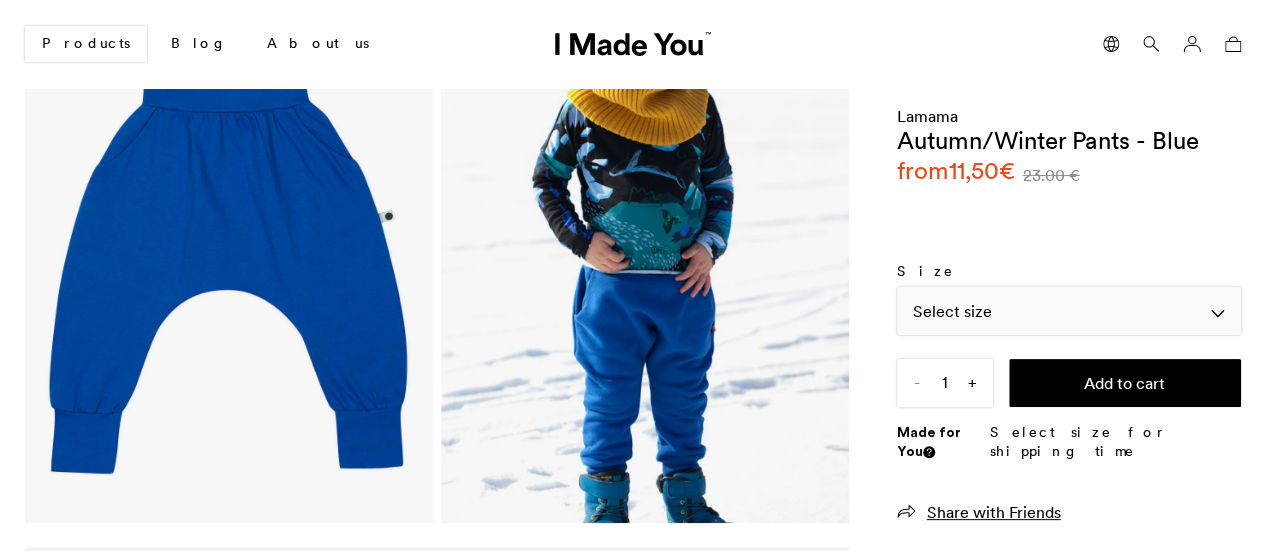 click on "Select size" 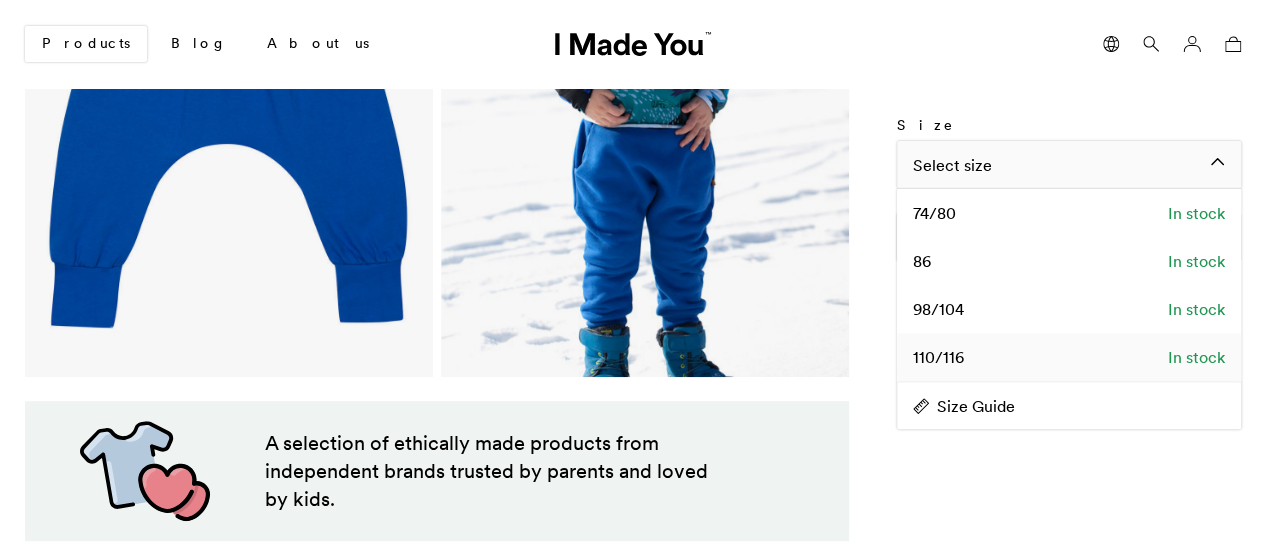 scroll, scrollTop: 300, scrollLeft: 0, axis: vertical 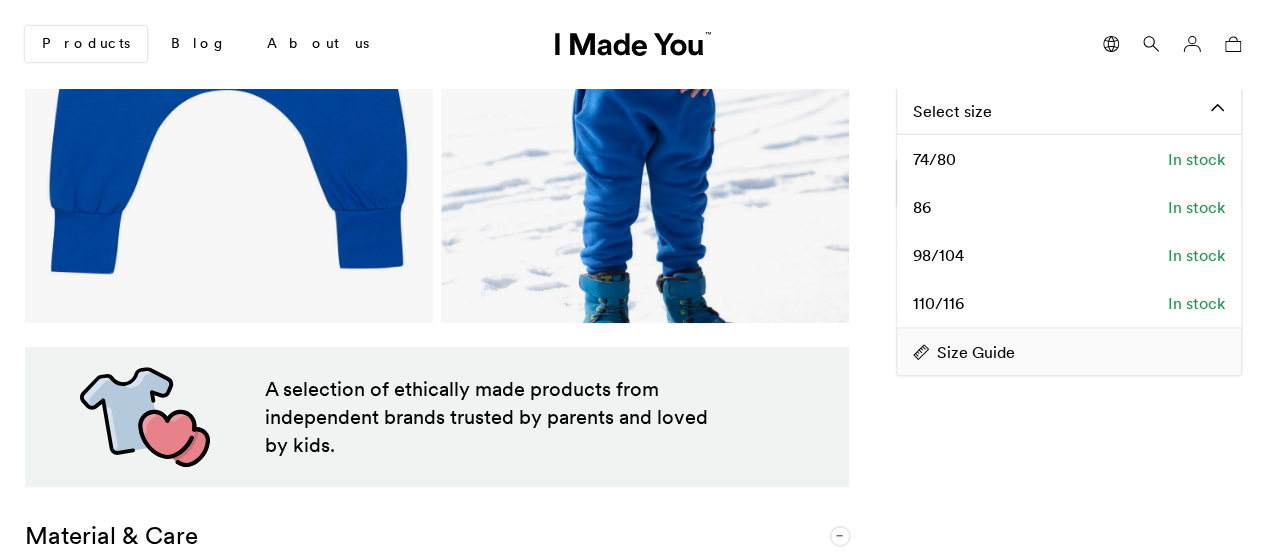 click on "Size Guide" 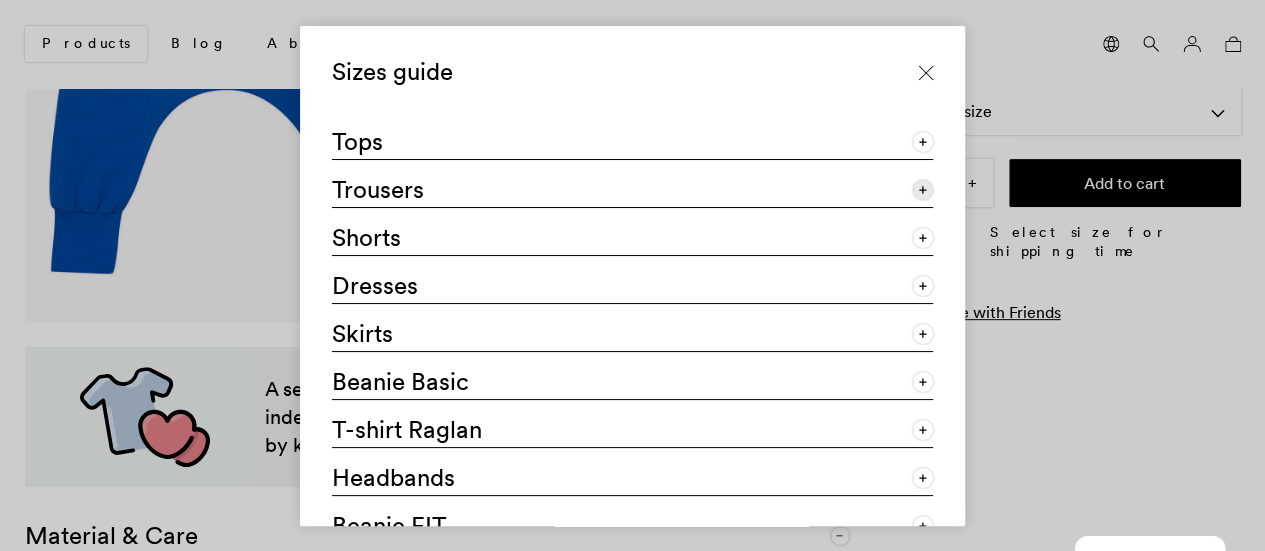 click on "Trousers" at bounding box center [632, 184] 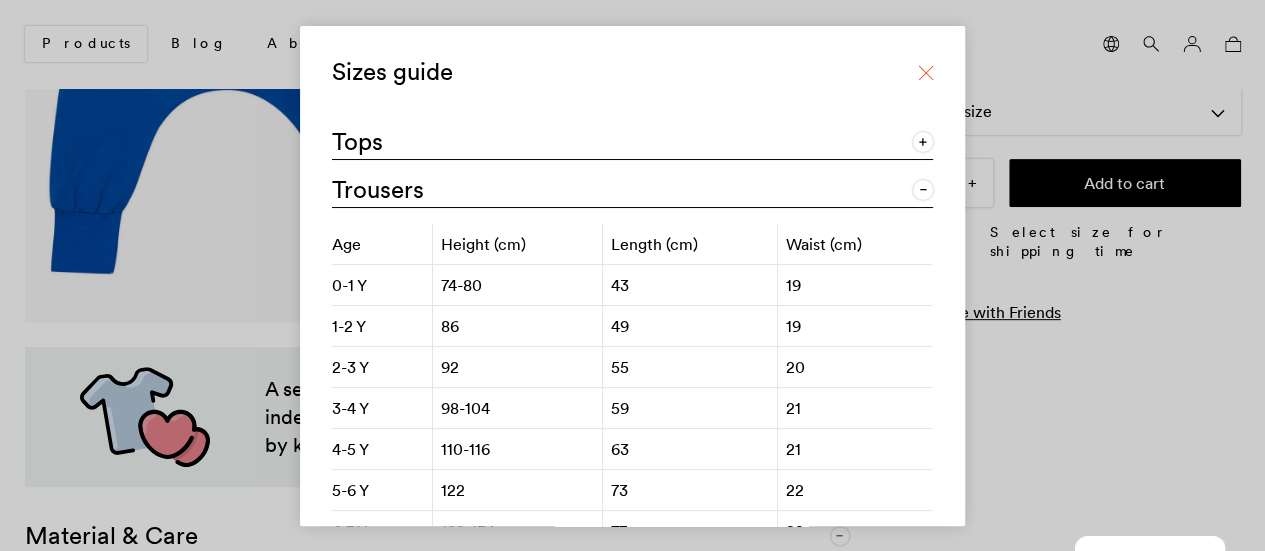 click at bounding box center [925, 73] 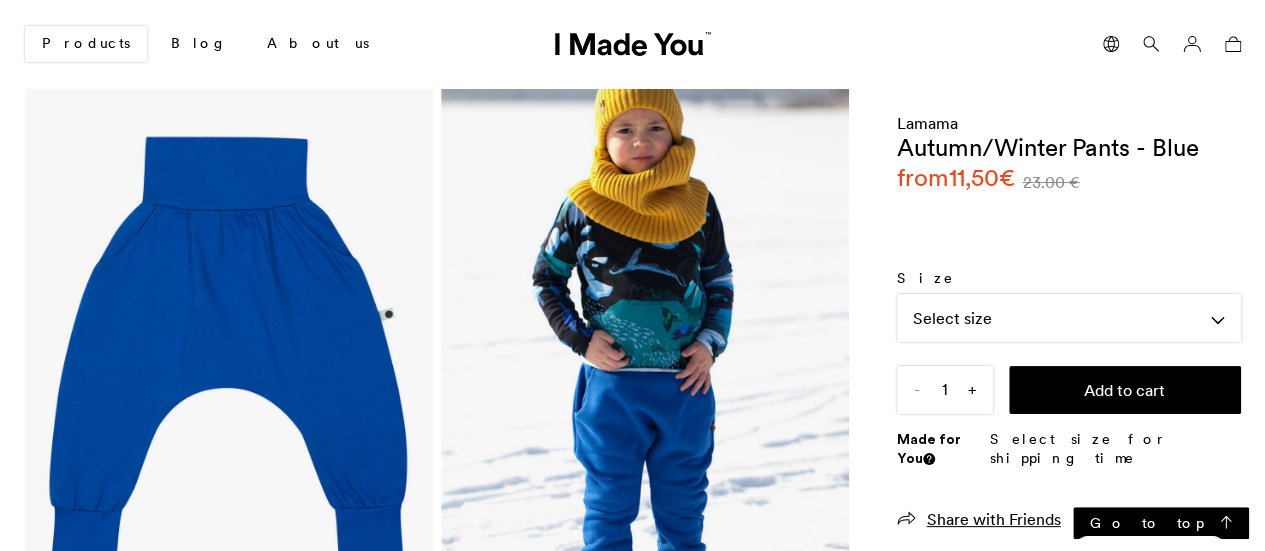 scroll, scrollTop: 0, scrollLeft: 0, axis: both 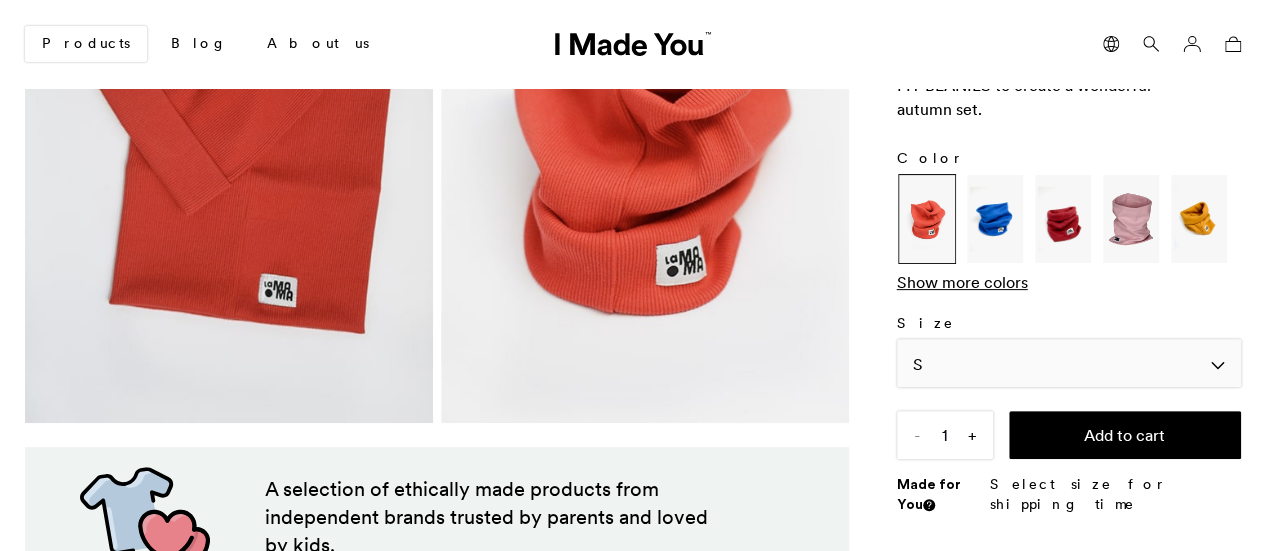 click on "S" 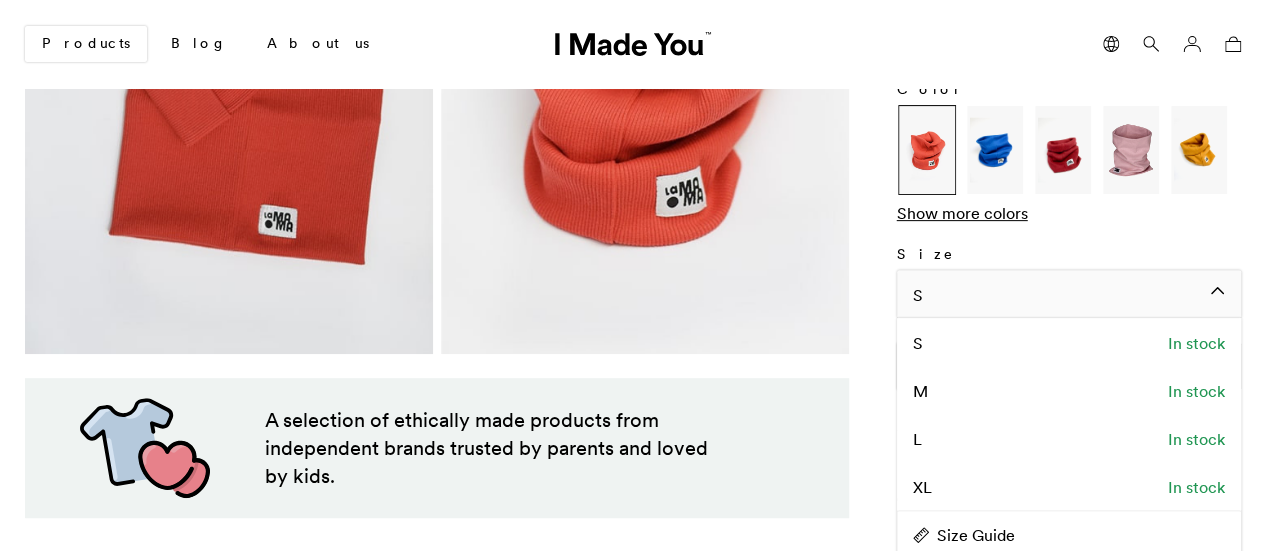 scroll, scrollTop: 300, scrollLeft: 0, axis: vertical 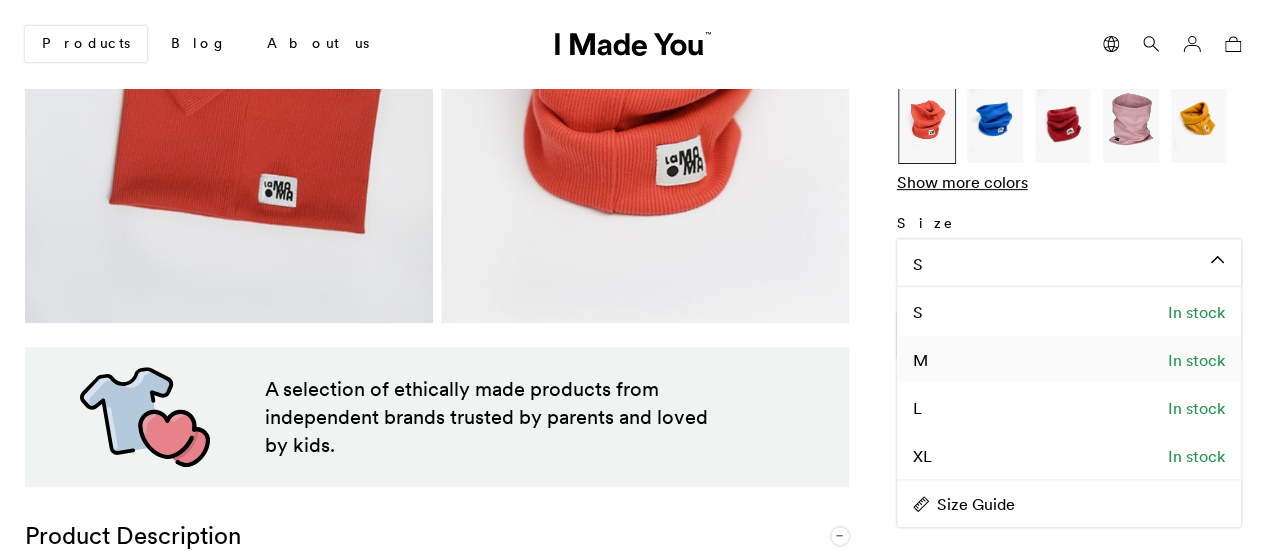 click on "M   In stock" 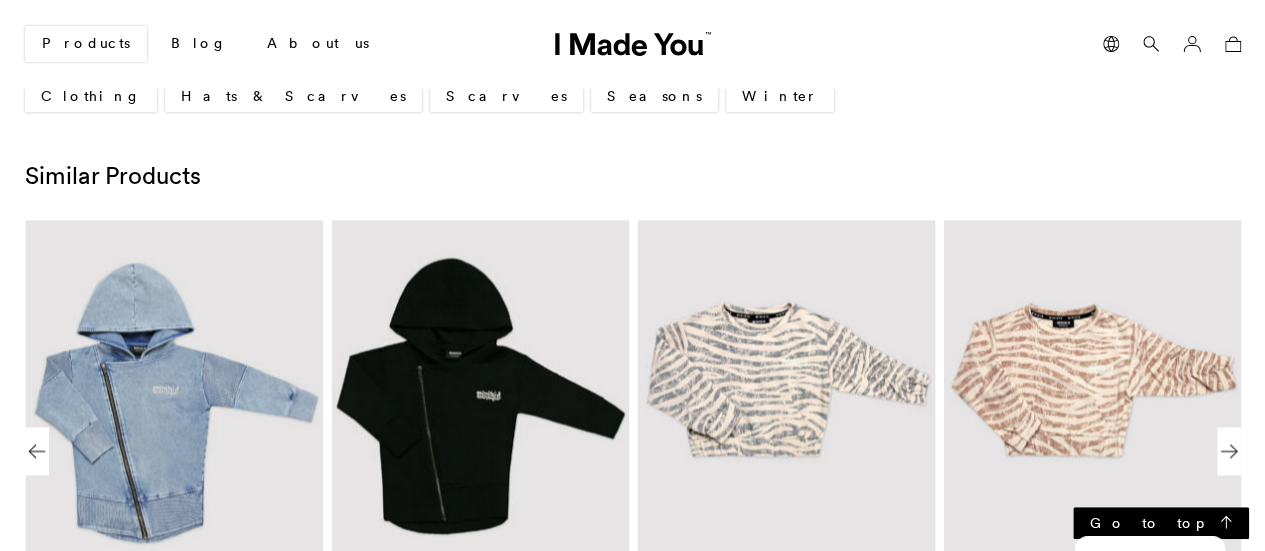 scroll, scrollTop: 500, scrollLeft: 0, axis: vertical 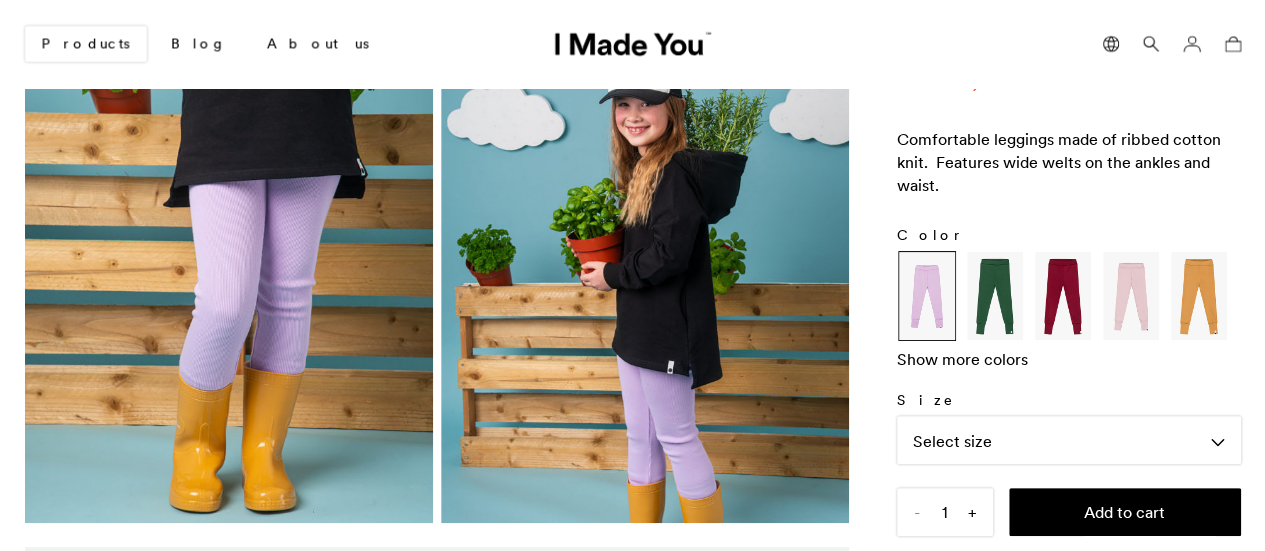 click on "Show more colors" 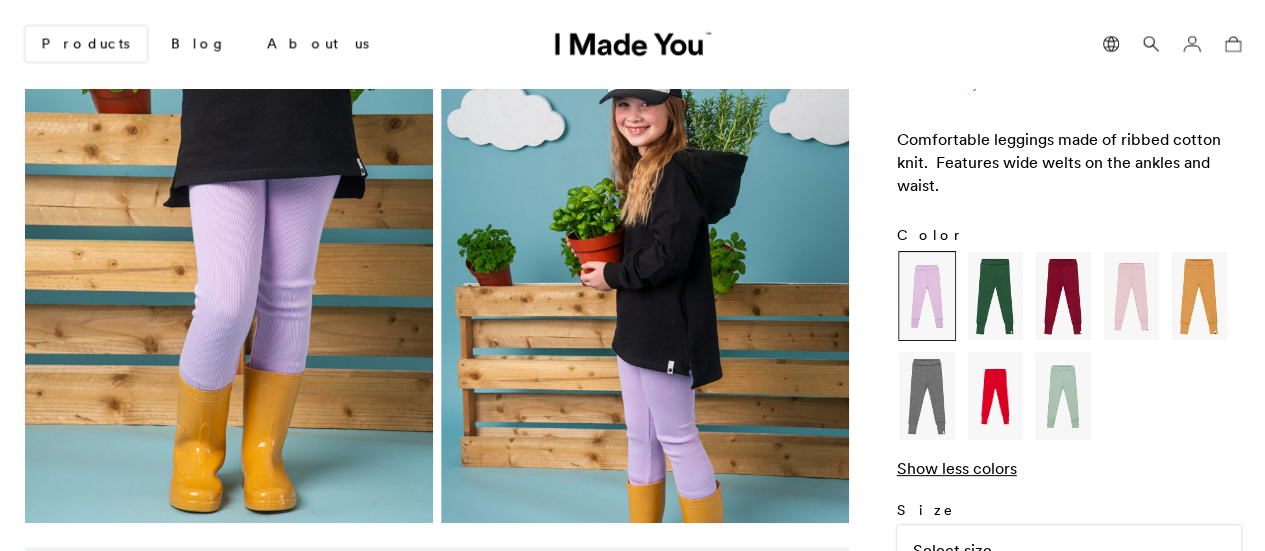 click 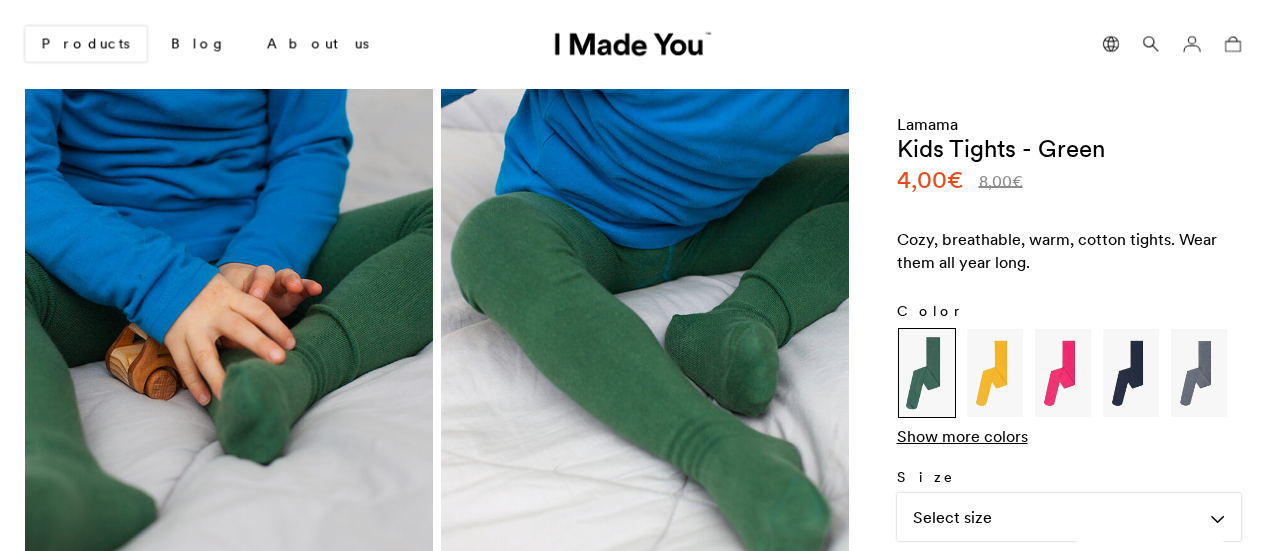 scroll, scrollTop: 0, scrollLeft: 0, axis: both 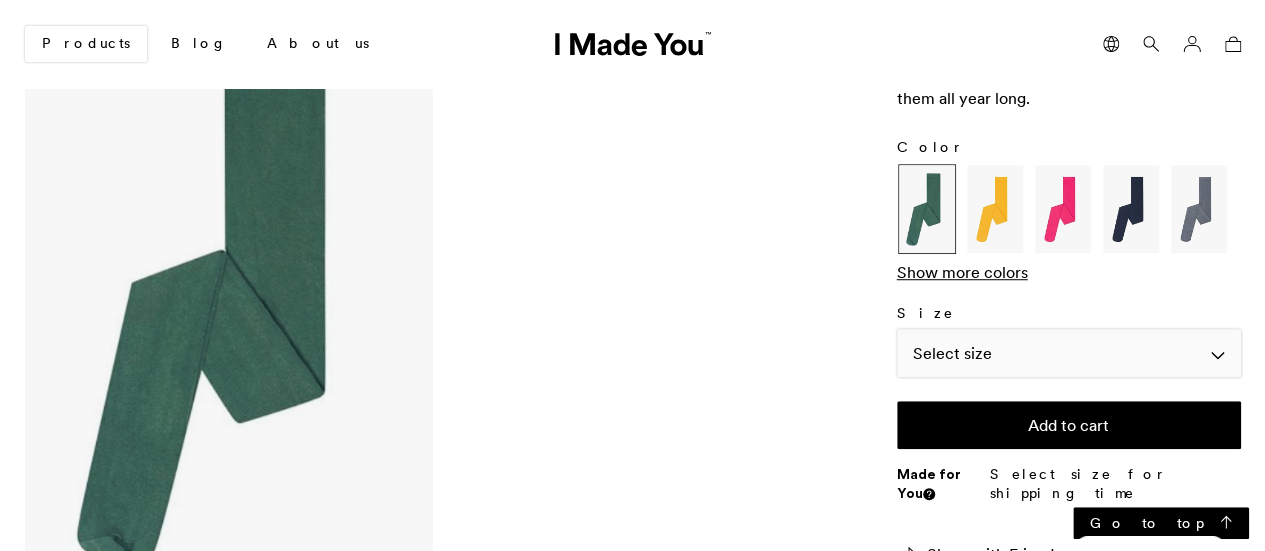 click on "Select size" 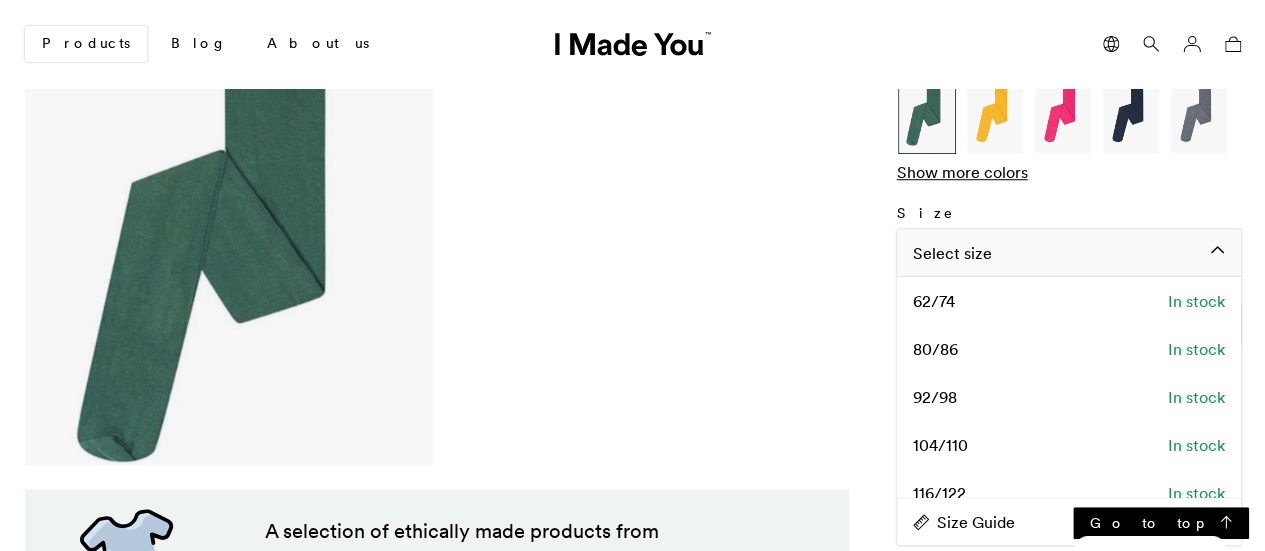 scroll, scrollTop: 600, scrollLeft: 0, axis: vertical 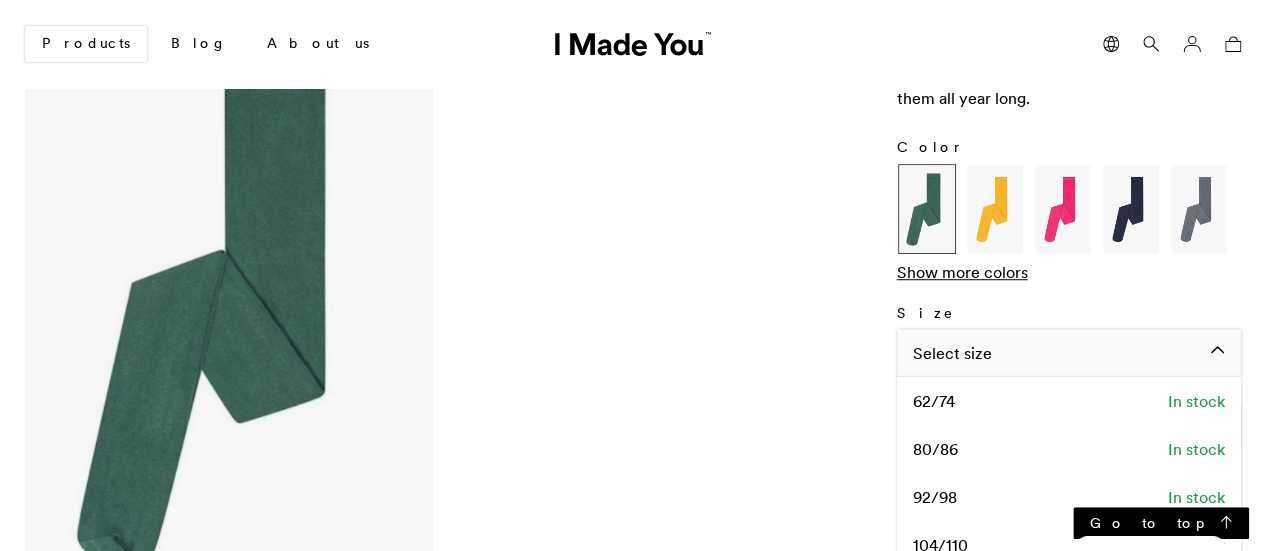 click on "Select size" 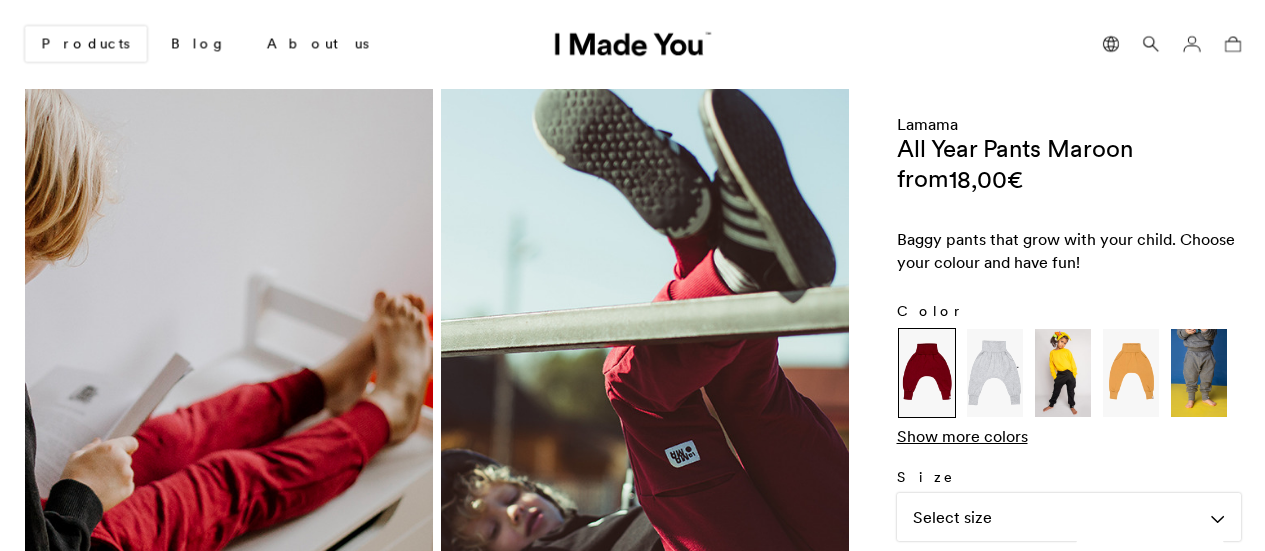 scroll, scrollTop: 0, scrollLeft: 0, axis: both 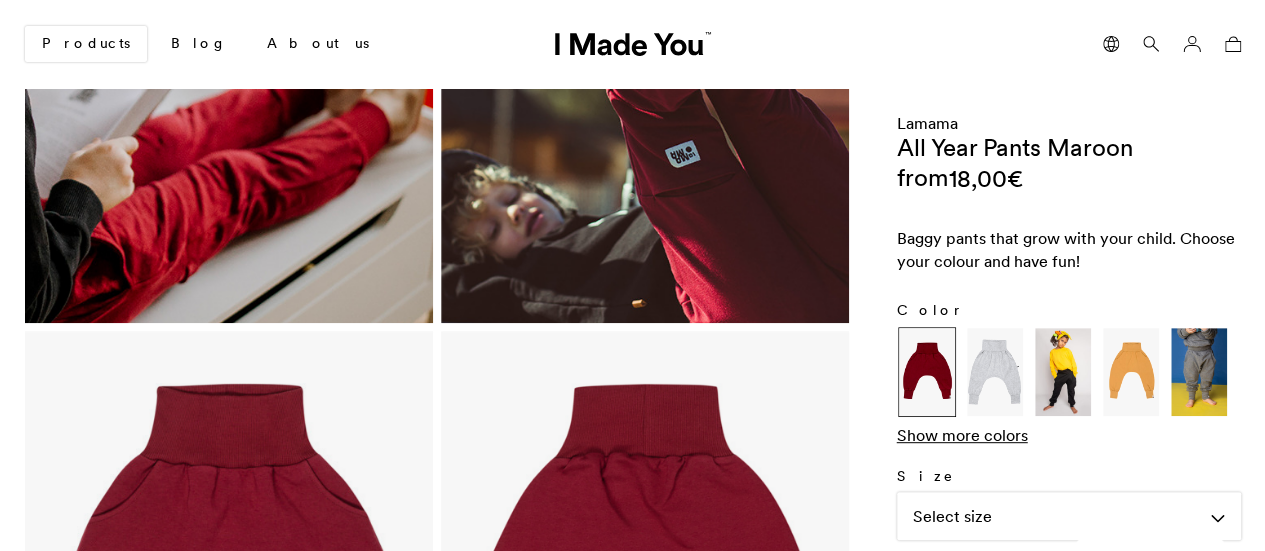 click 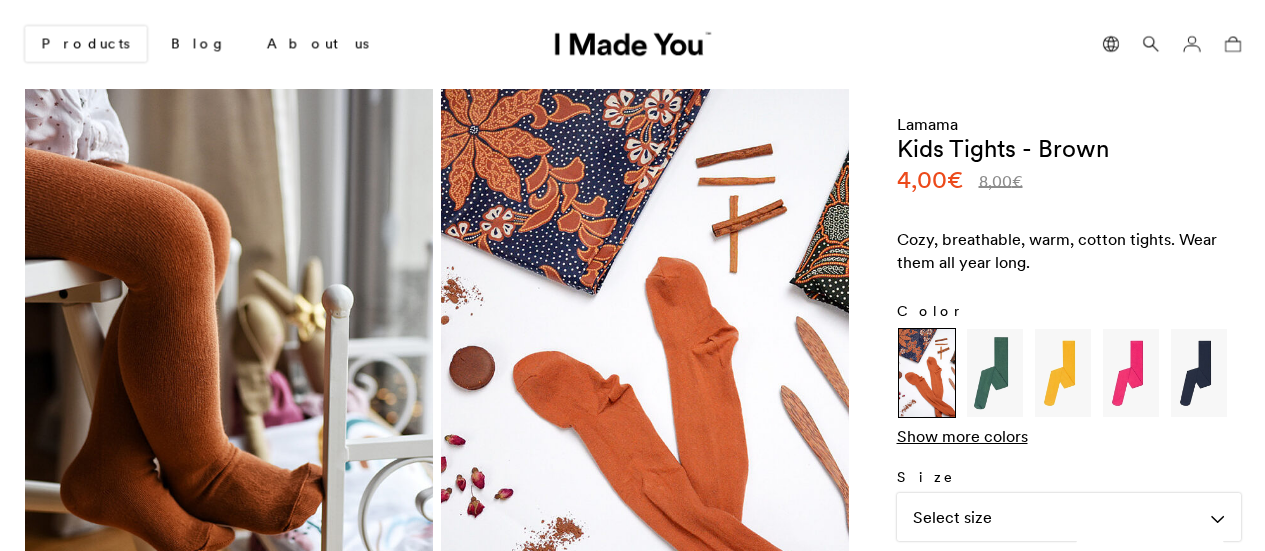 scroll, scrollTop: 0, scrollLeft: 0, axis: both 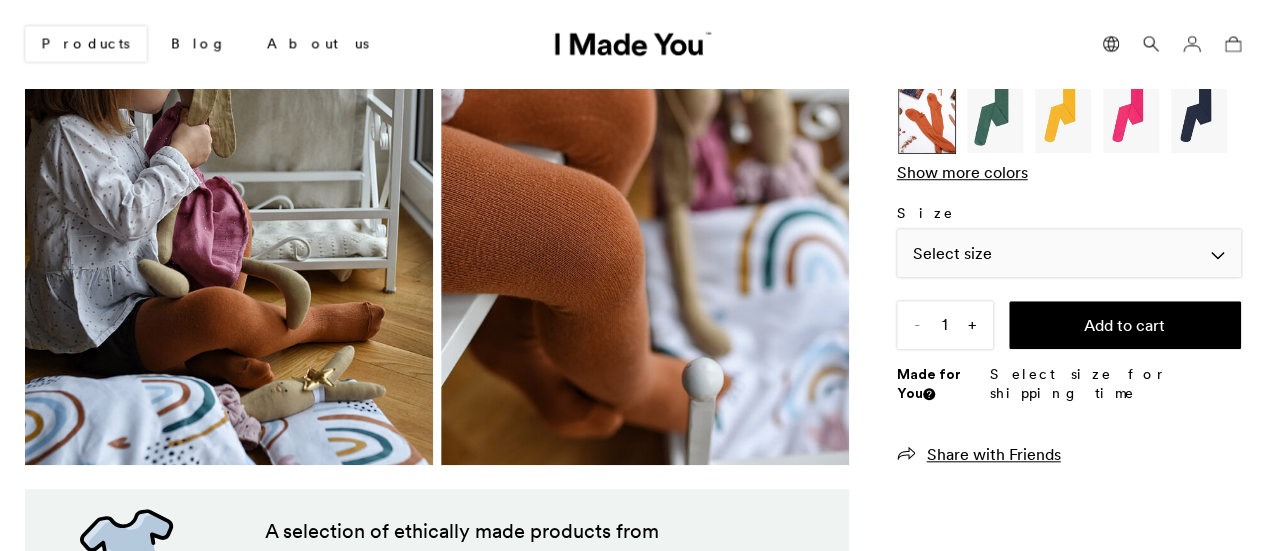 click on "Select size" 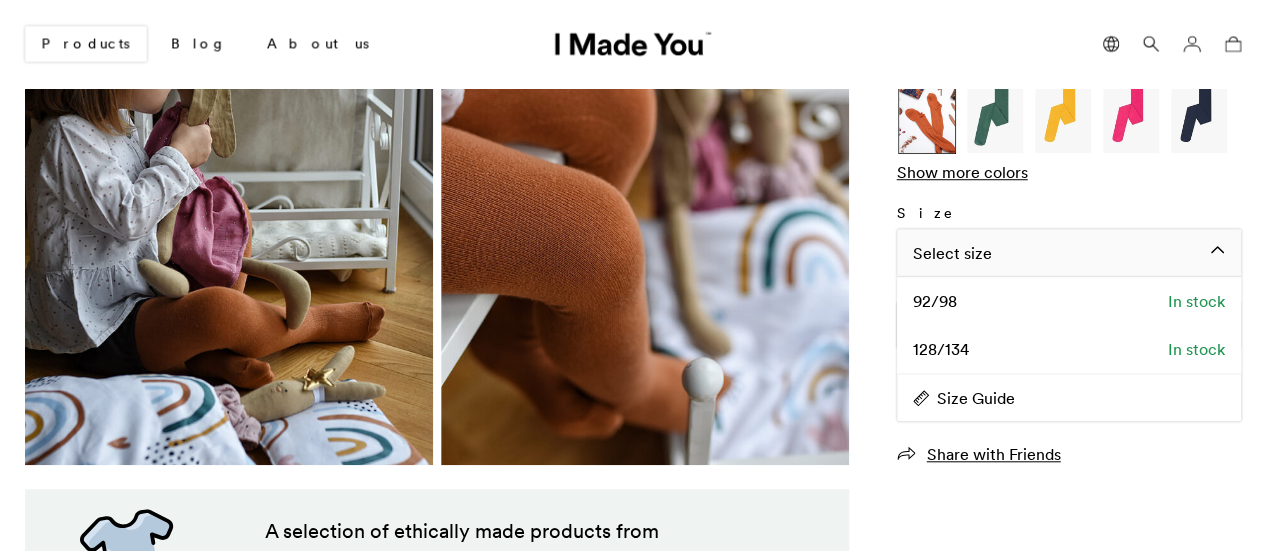 click on "Select size" 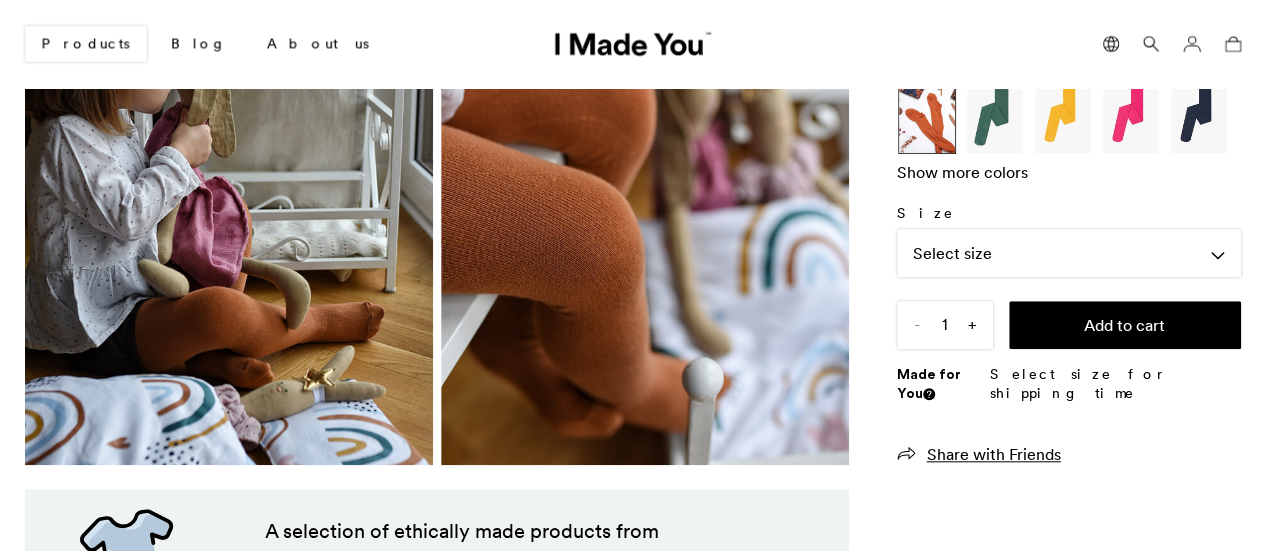click on "Show more colors" 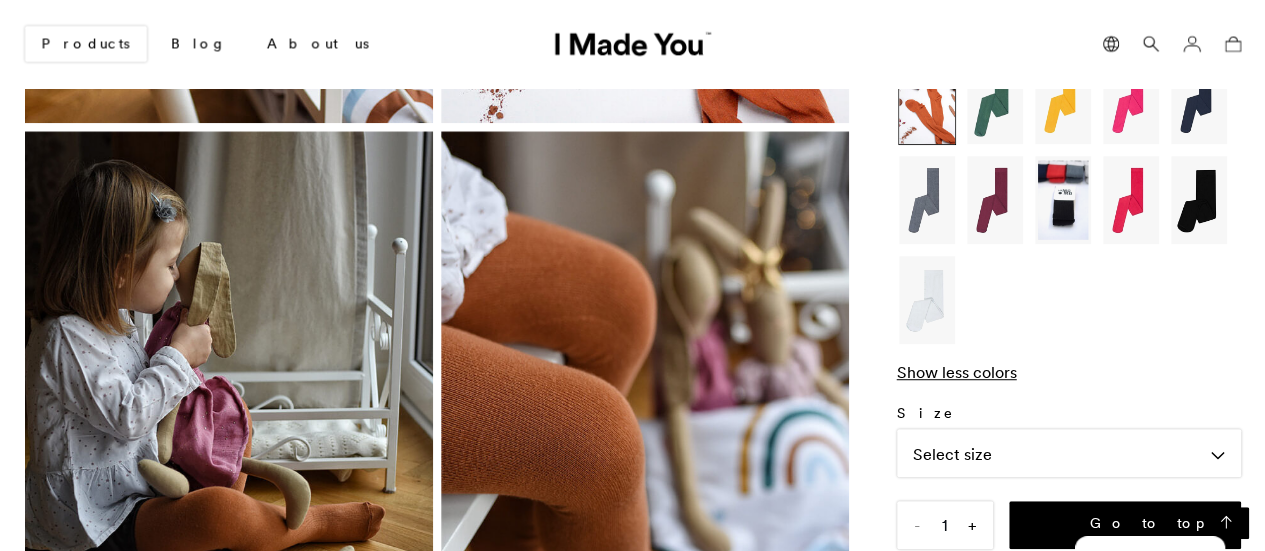 scroll, scrollTop: 400, scrollLeft: 0, axis: vertical 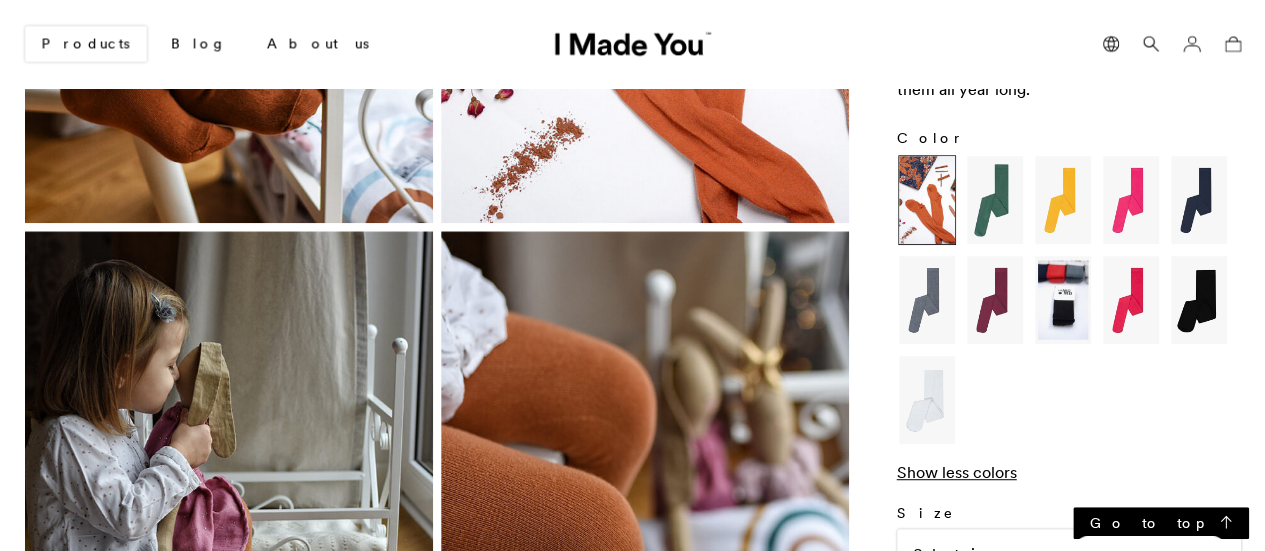 click 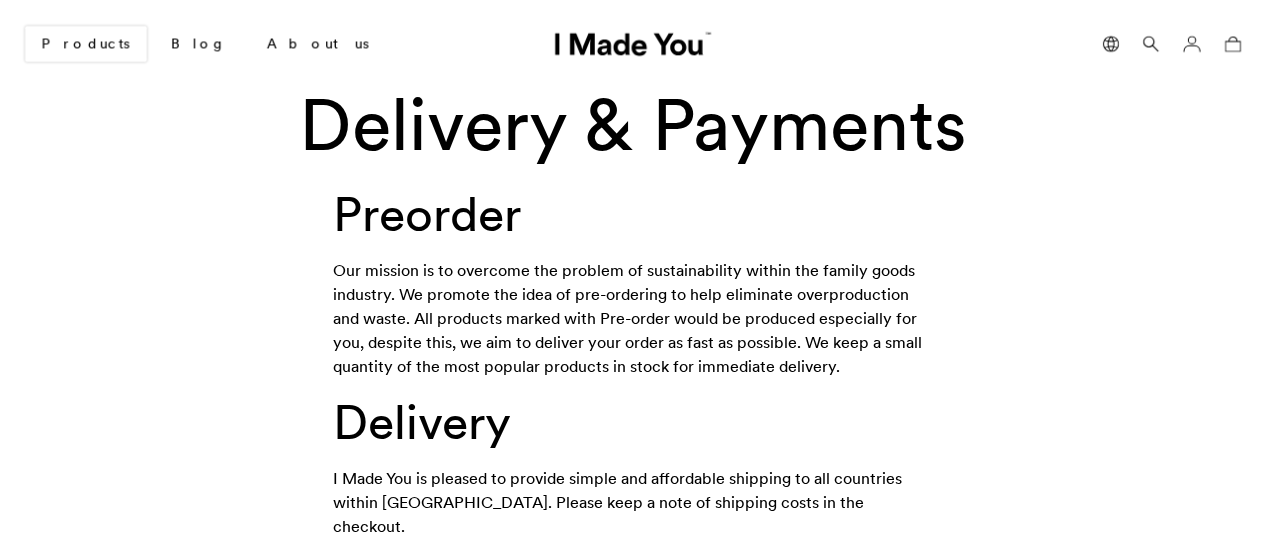 scroll, scrollTop: 0, scrollLeft: 0, axis: both 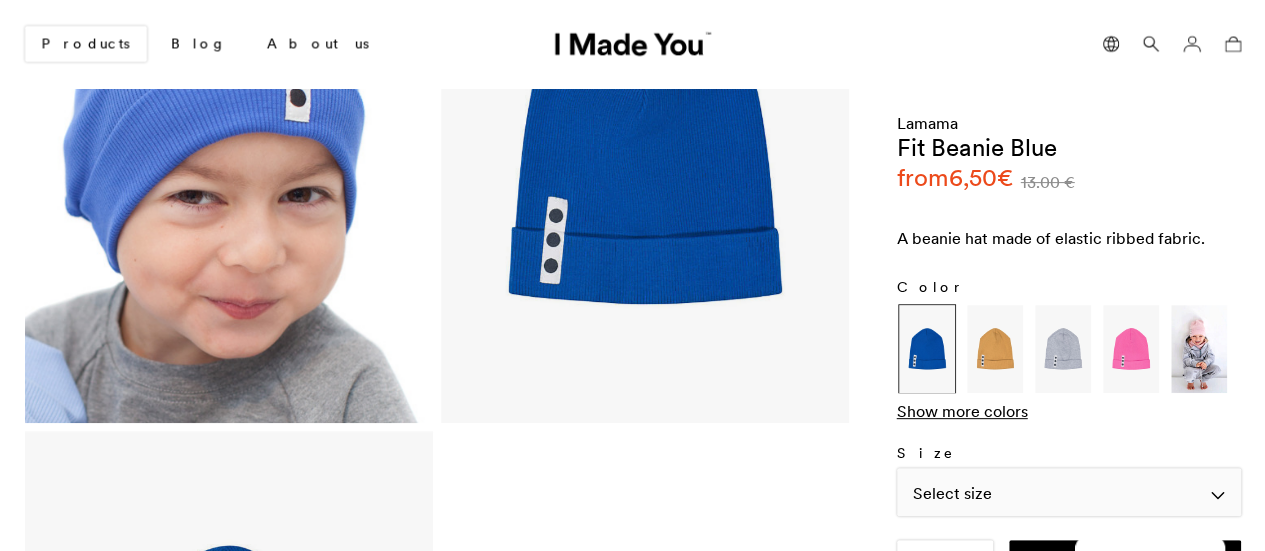 click on "Select size" 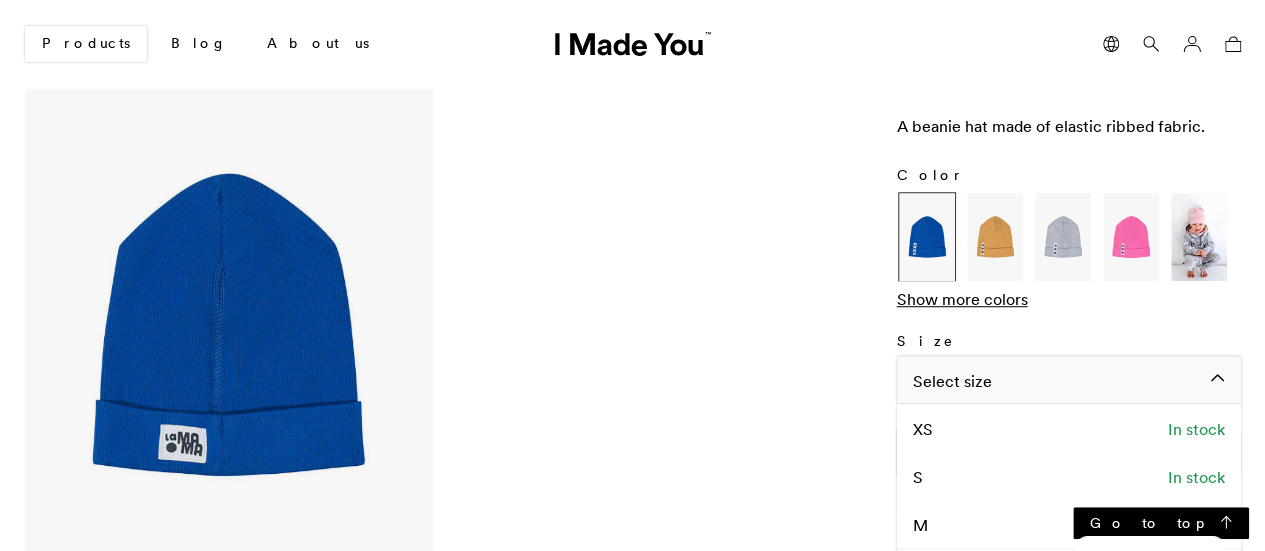 scroll, scrollTop: 552, scrollLeft: 0, axis: vertical 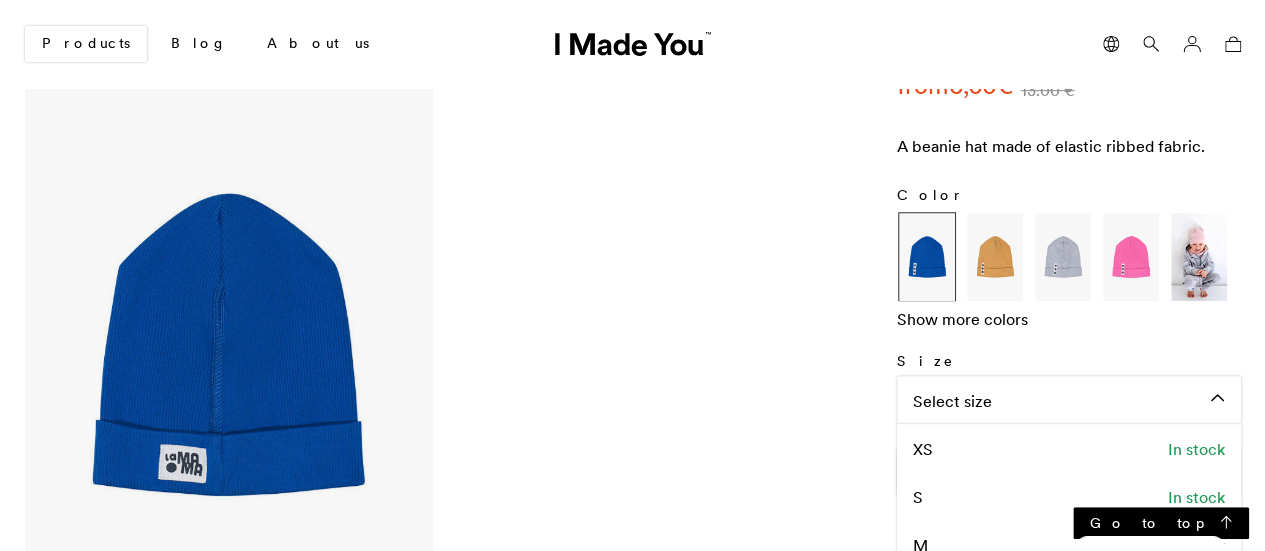 click on "Show more colors" 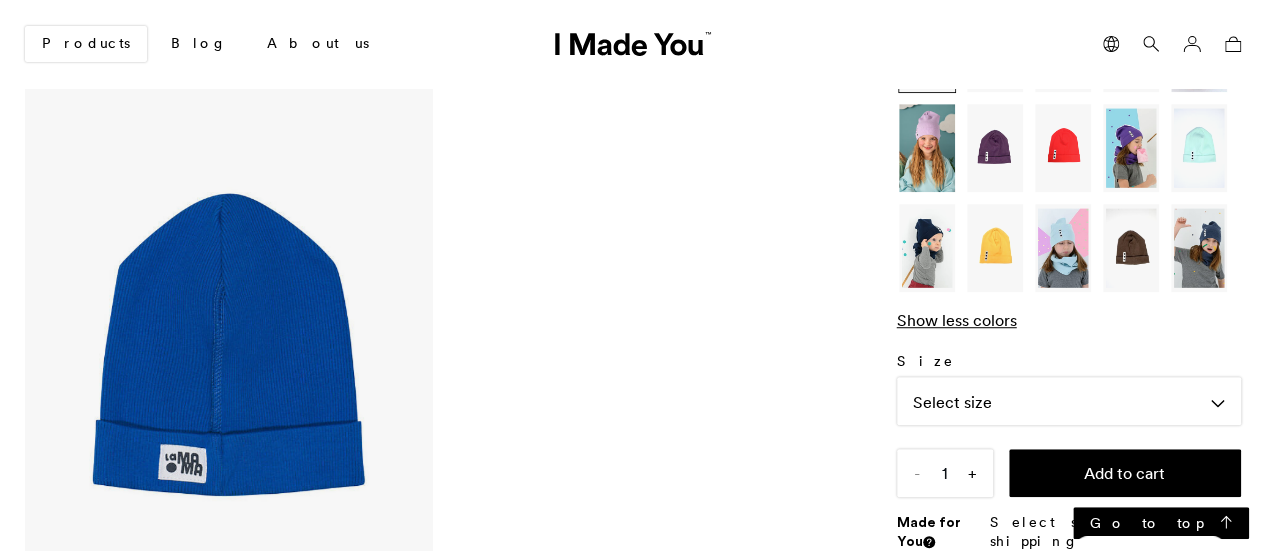 scroll, scrollTop: 452, scrollLeft: 0, axis: vertical 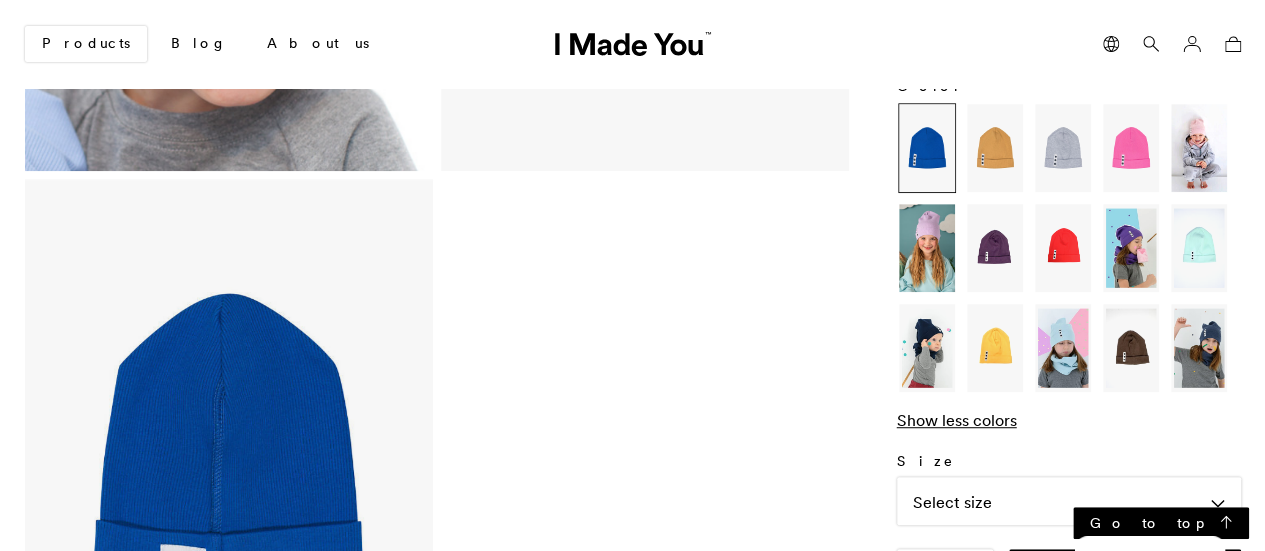 click 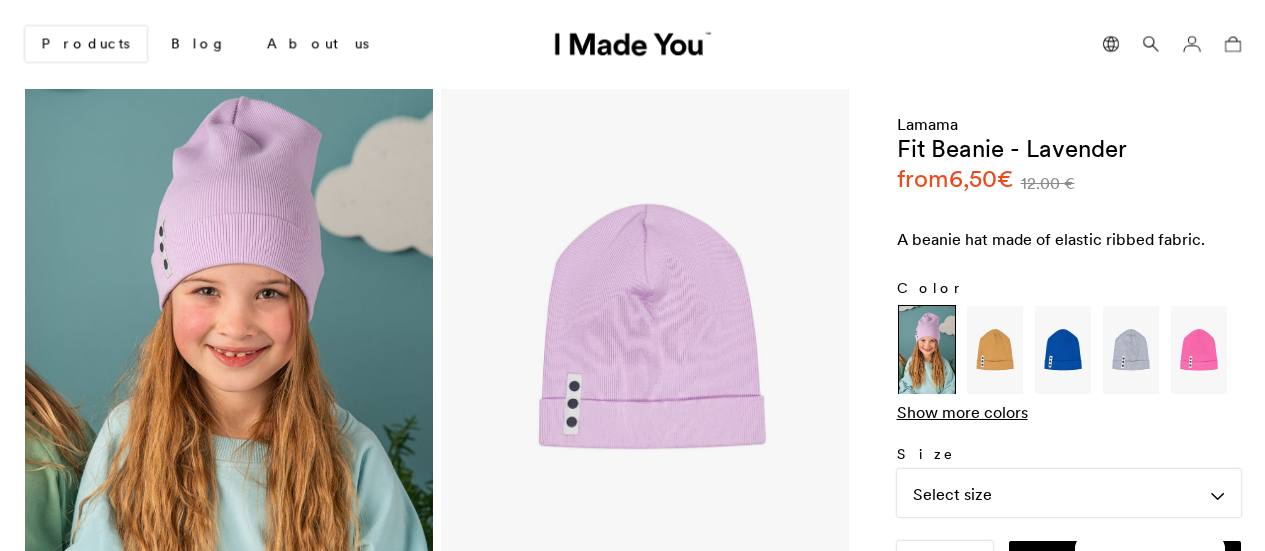 scroll, scrollTop: 0, scrollLeft: 0, axis: both 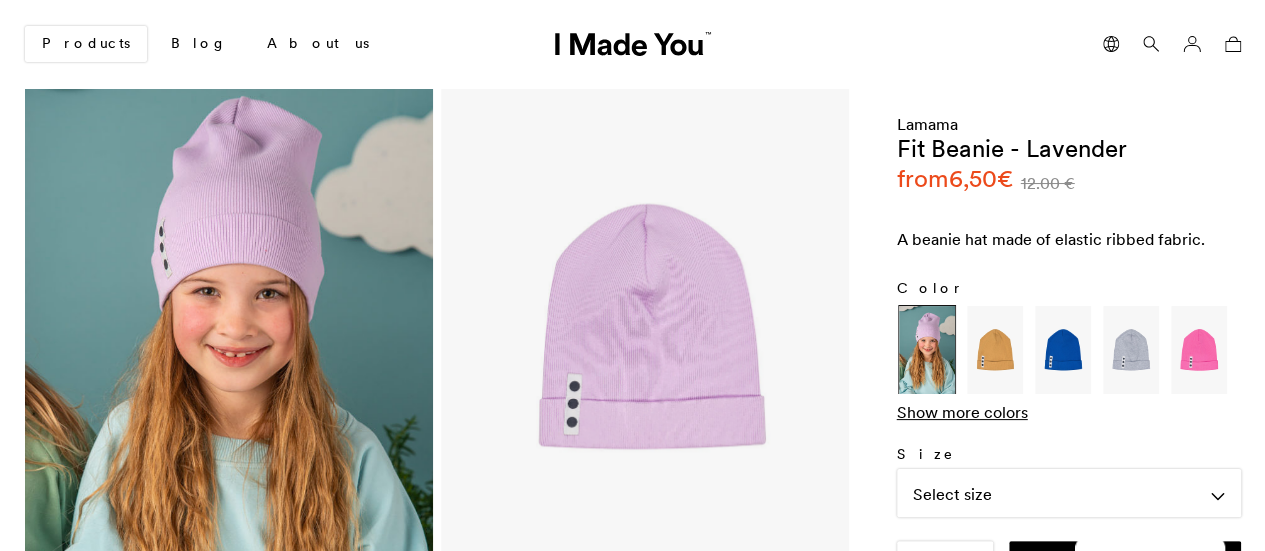 click 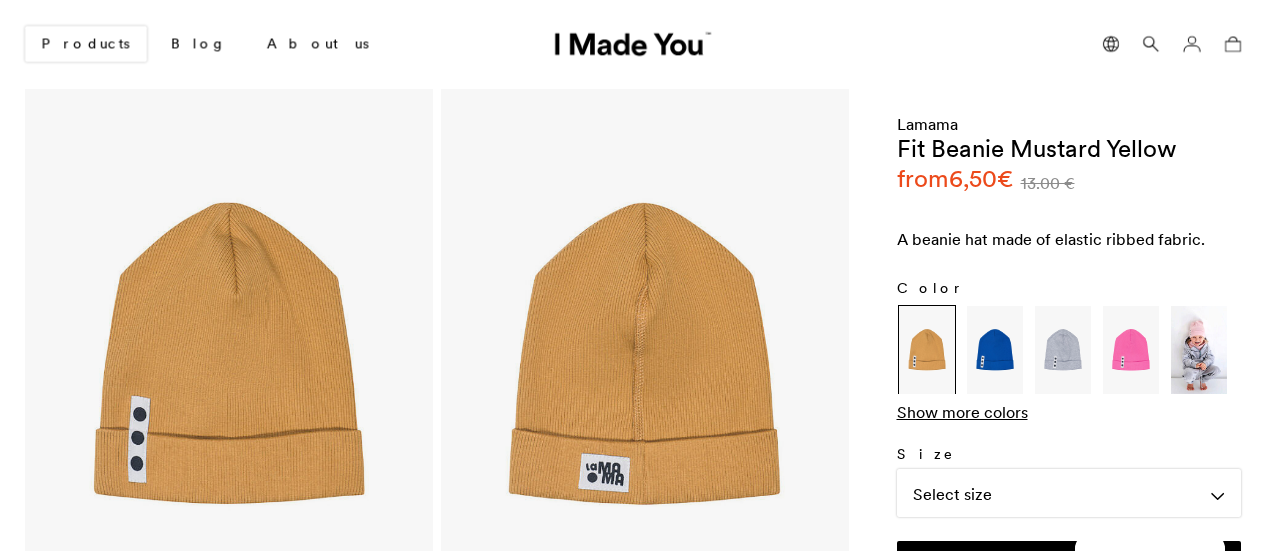 scroll, scrollTop: 0, scrollLeft: 0, axis: both 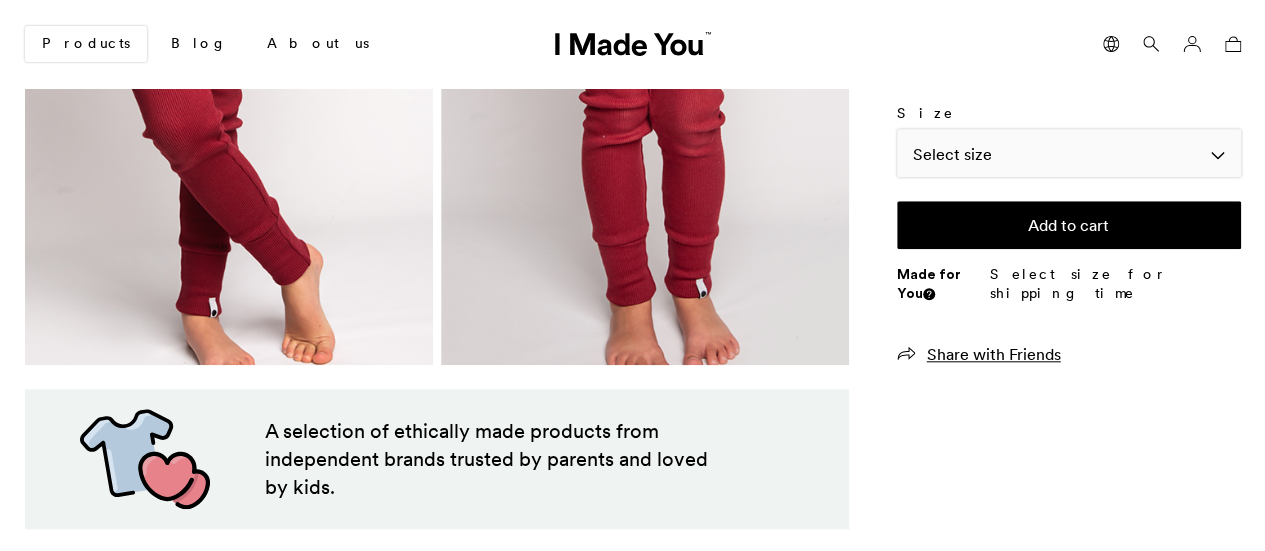 click on "Select size" 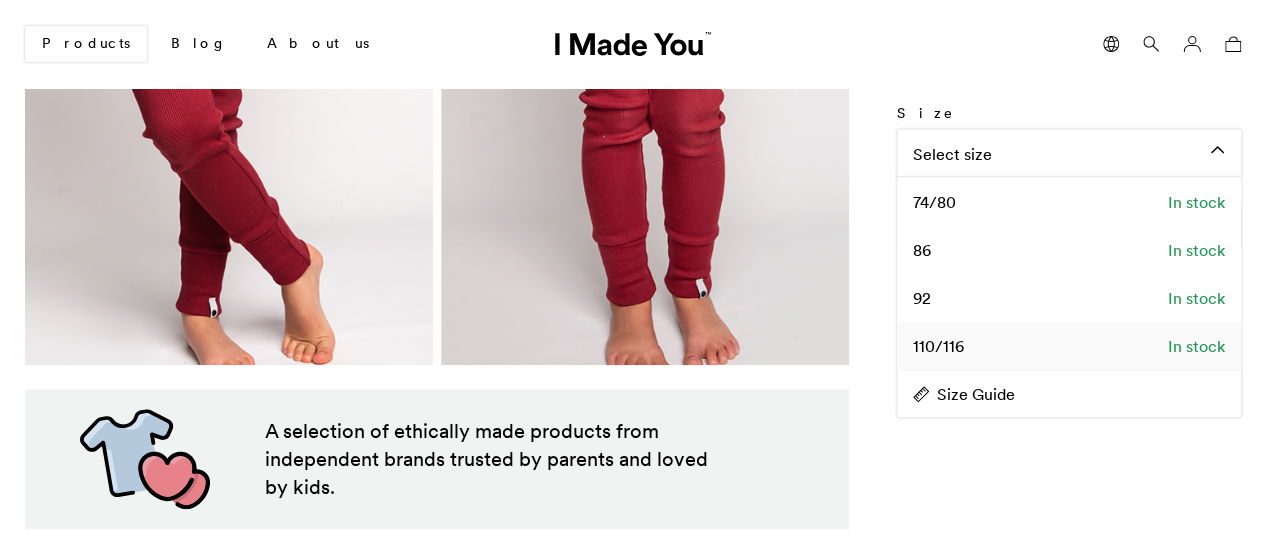 click on "110/116   In stock" 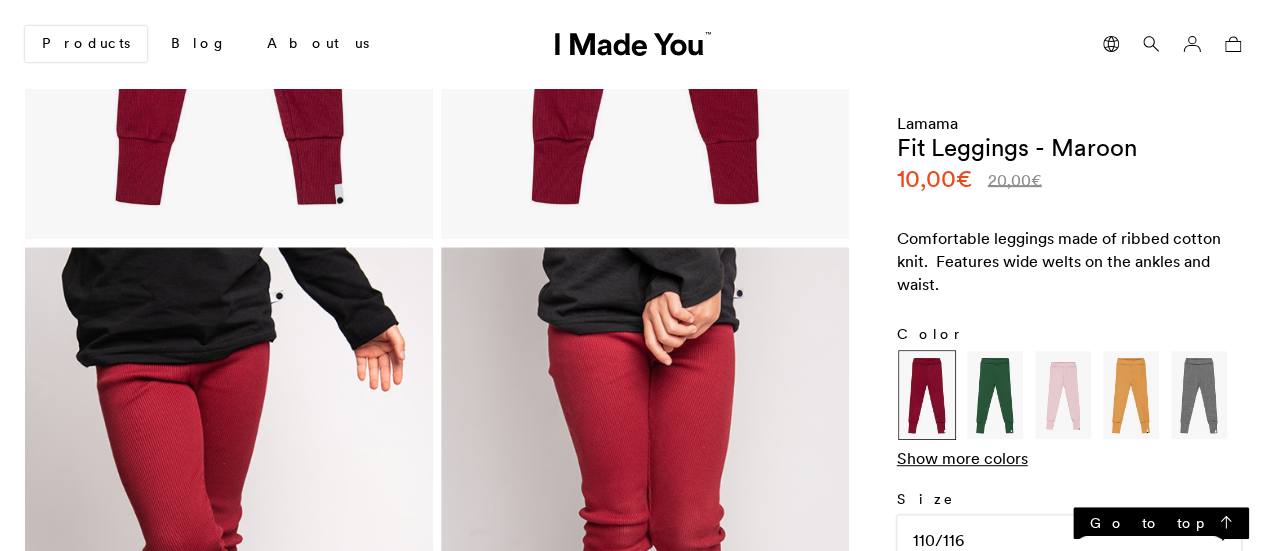 scroll, scrollTop: 100, scrollLeft: 0, axis: vertical 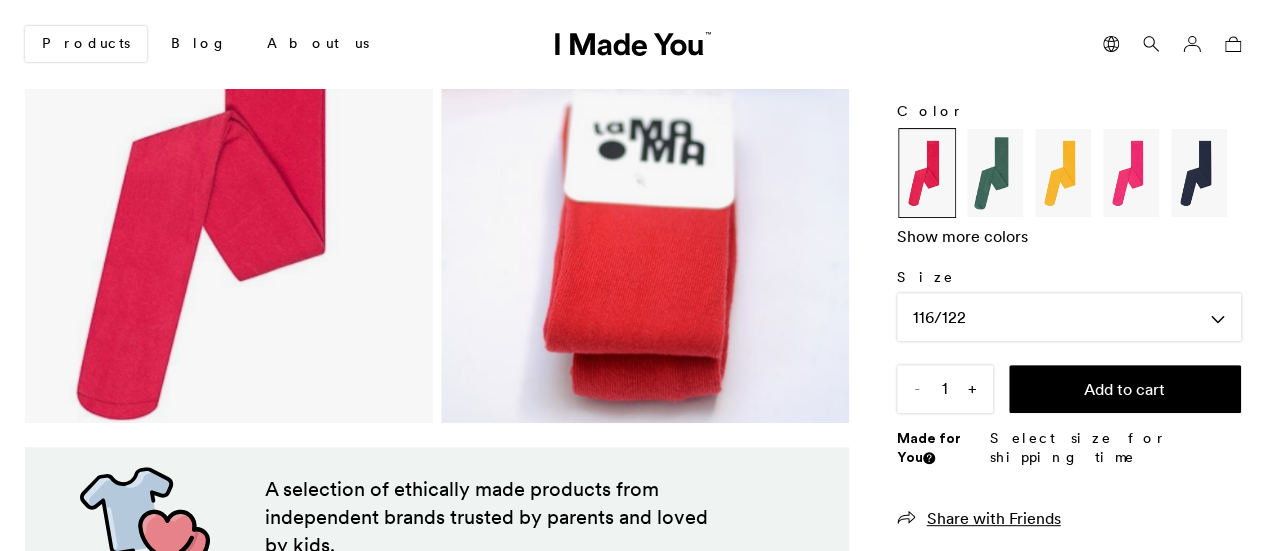 click on "Show more colors" 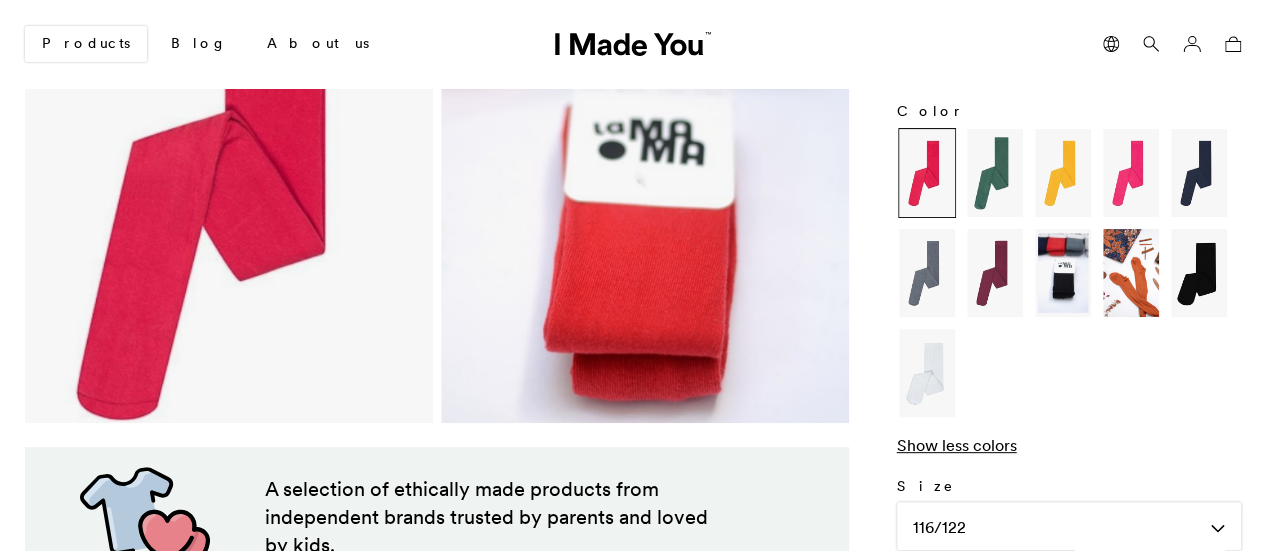 click 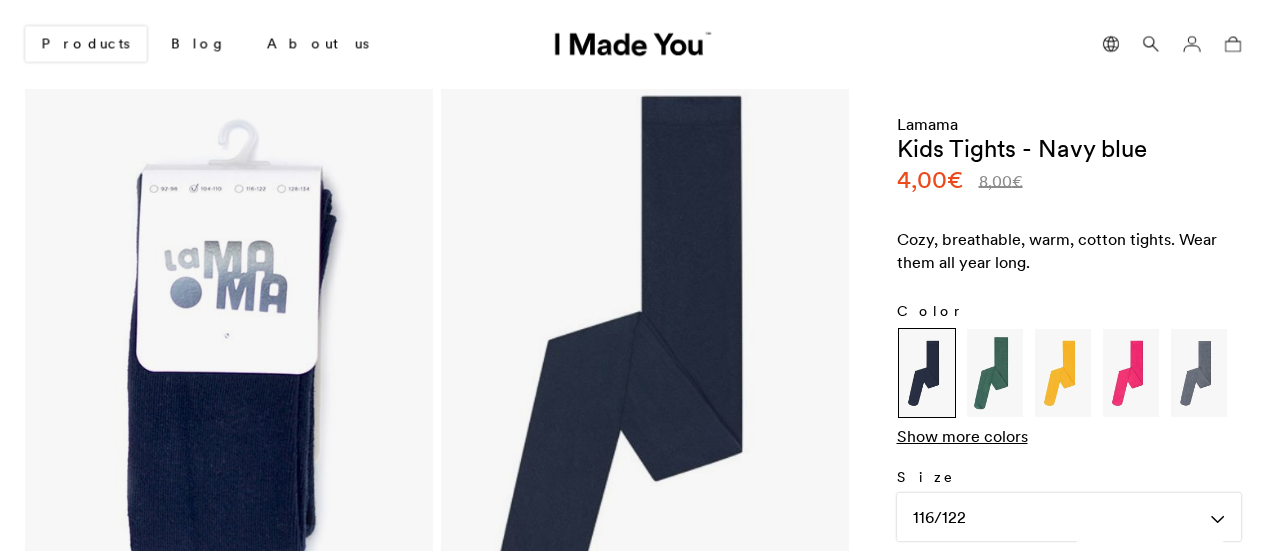 scroll, scrollTop: 0, scrollLeft: 0, axis: both 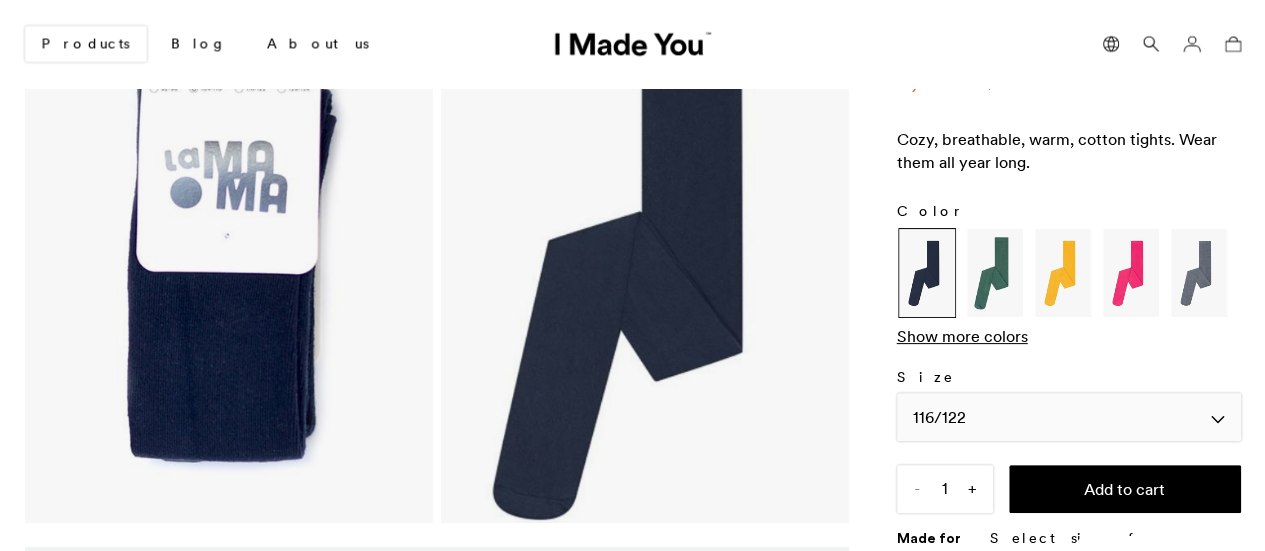 click on "116/122" 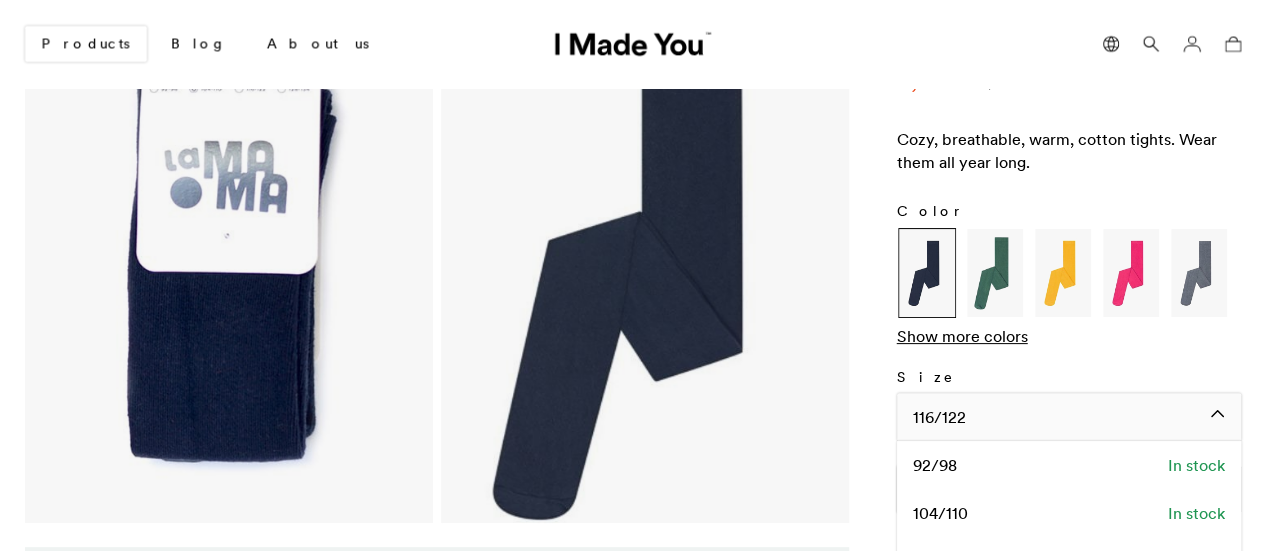 click on "116/122" 